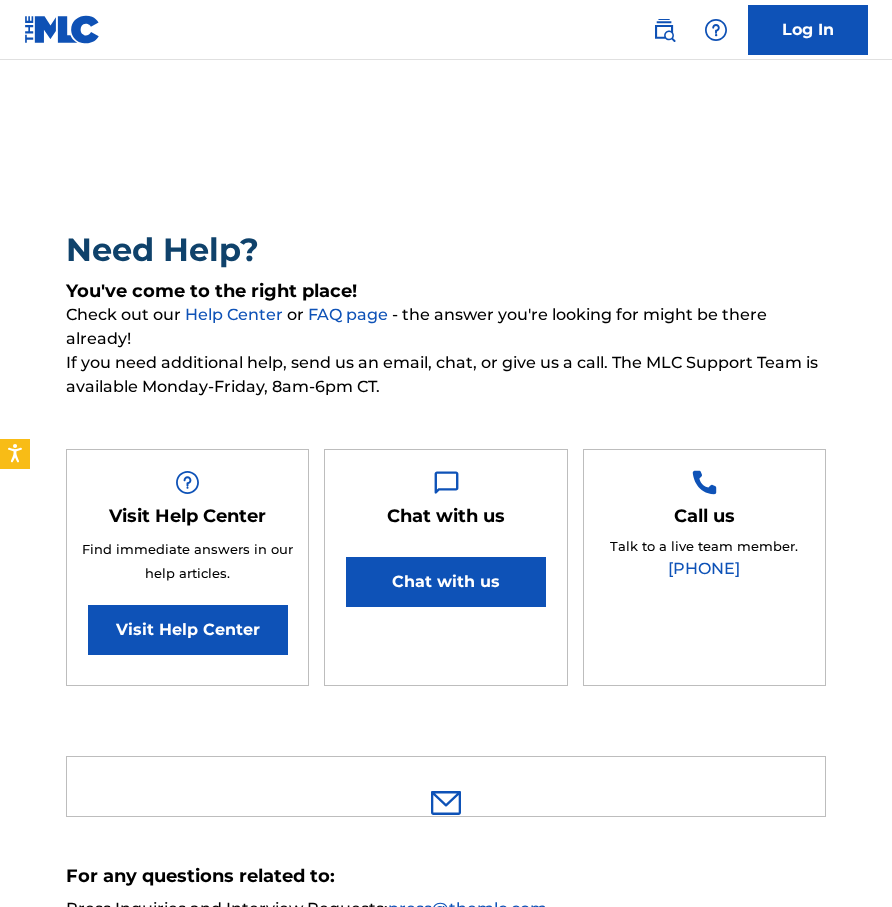 scroll, scrollTop: 0, scrollLeft: 0, axis: both 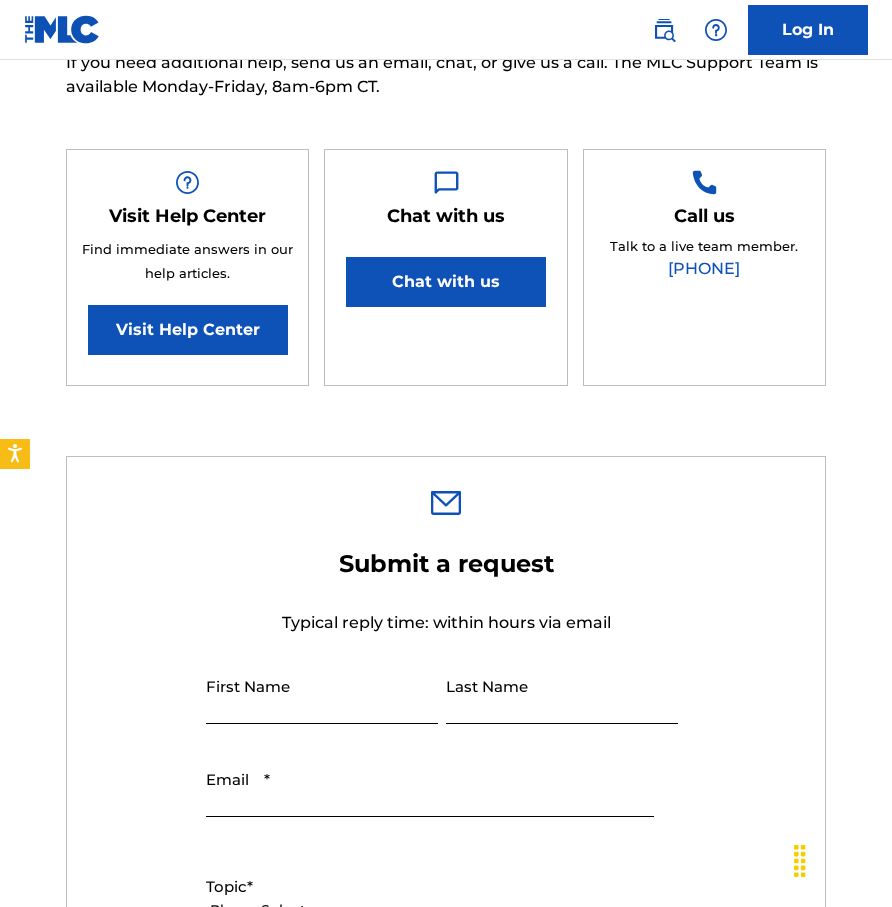 click on "First Name" at bounding box center (322, 695) 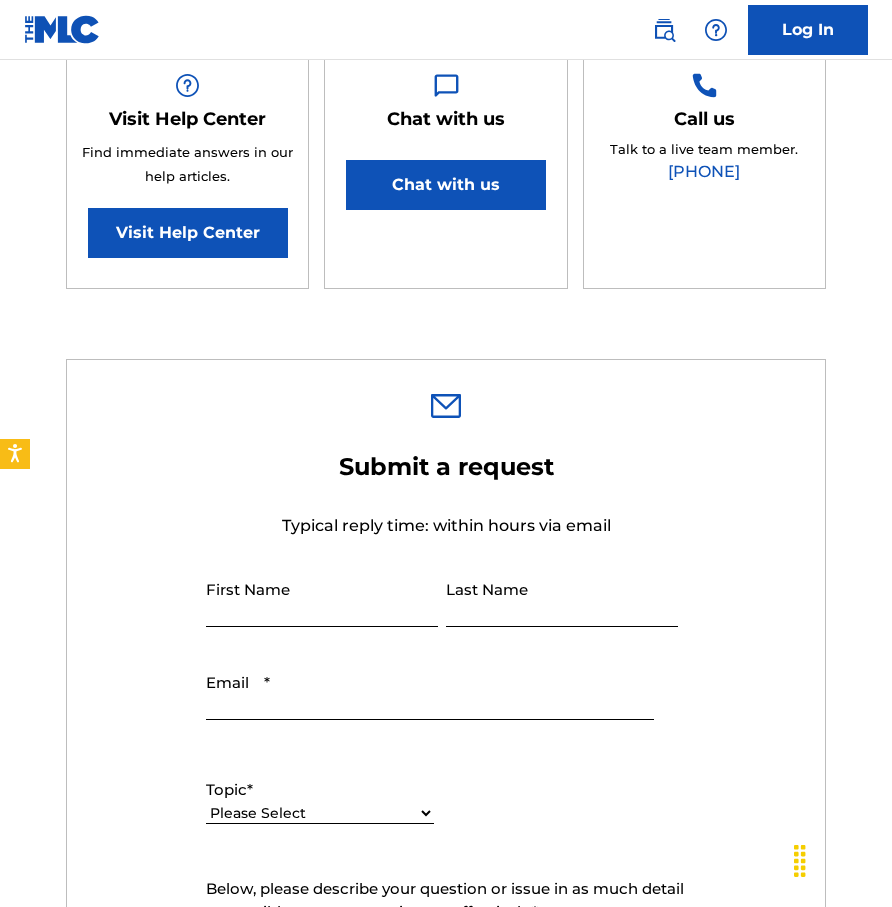scroll, scrollTop: 400, scrollLeft: 0, axis: vertical 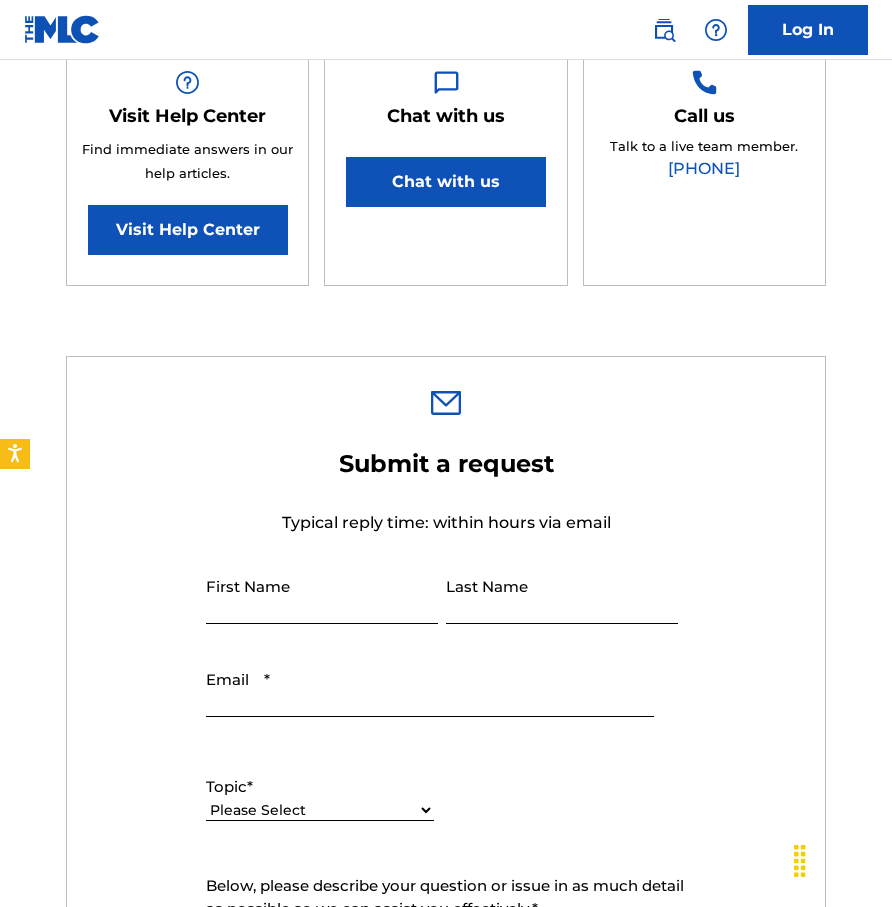 click on "Please Select I need help with my account I need help with managing my catalog I need help with the Public Search I need help with information about The MLC I need help with payment I need help with DQI" at bounding box center (320, 810) 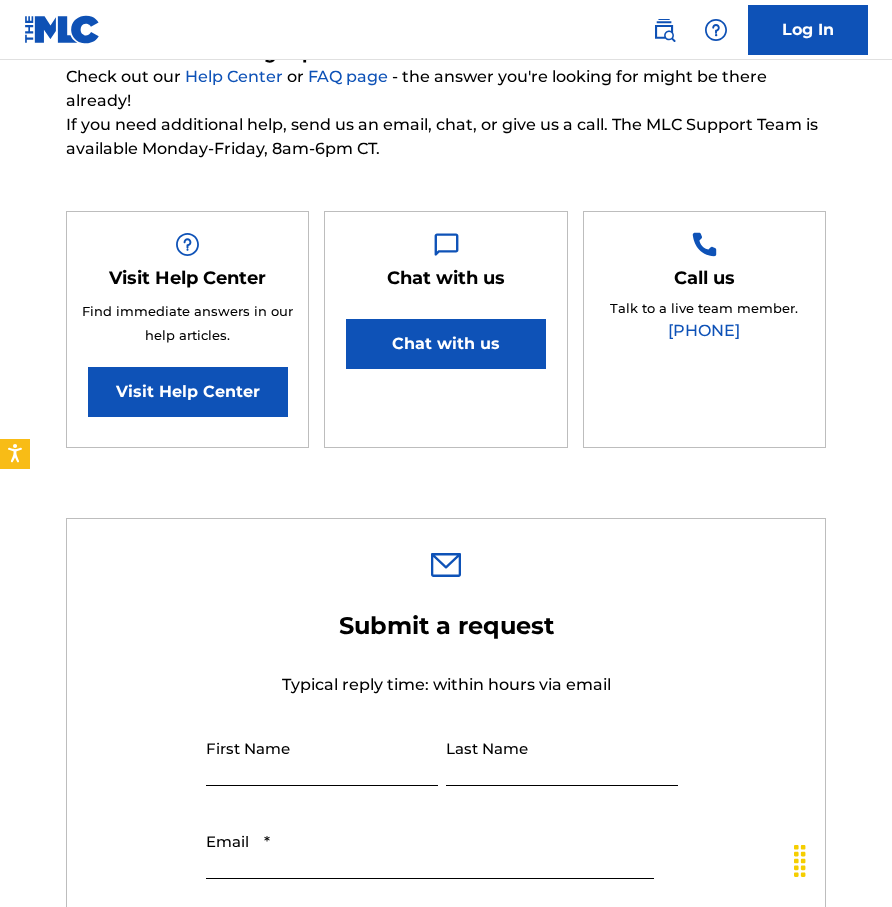 scroll, scrollTop: 0, scrollLeft: 0, axis: both 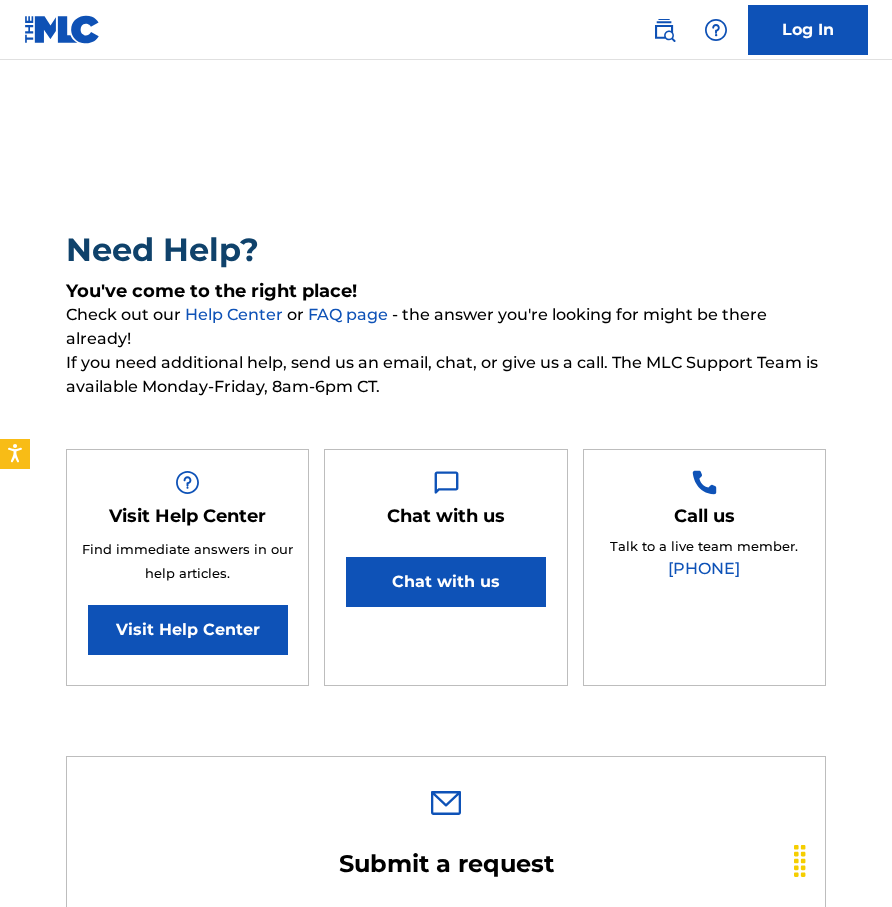 click on "Log In" at bounding box center [808, 30] 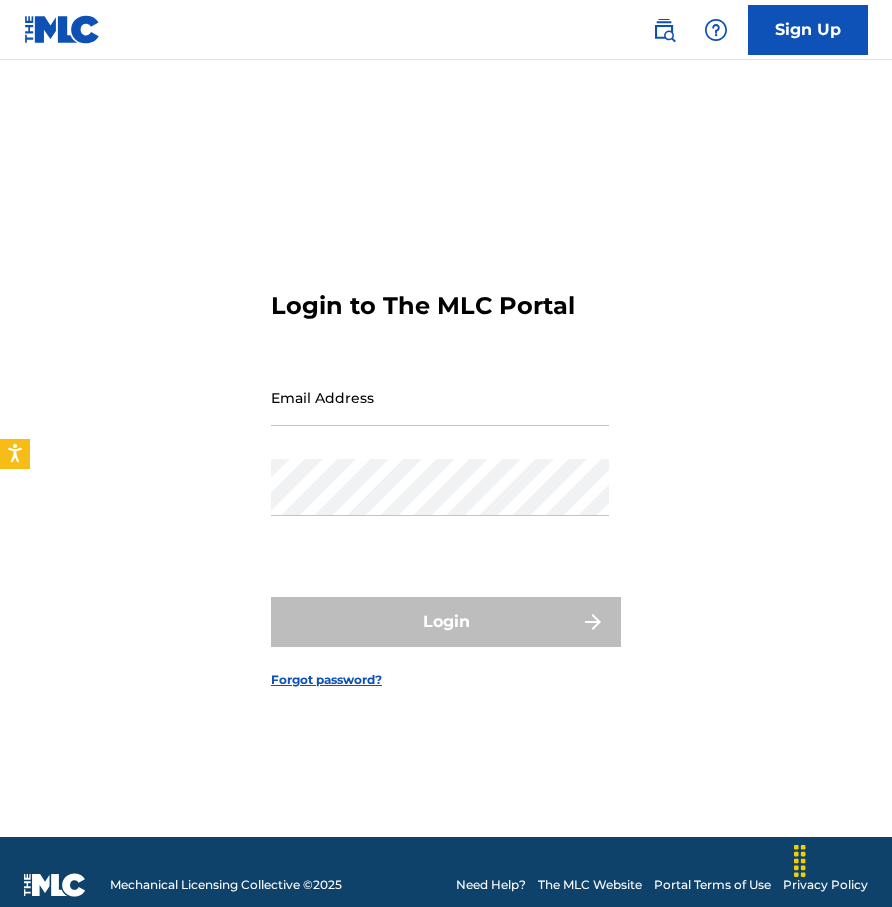 click on "Sign Up" at bounding box center [808, 30] 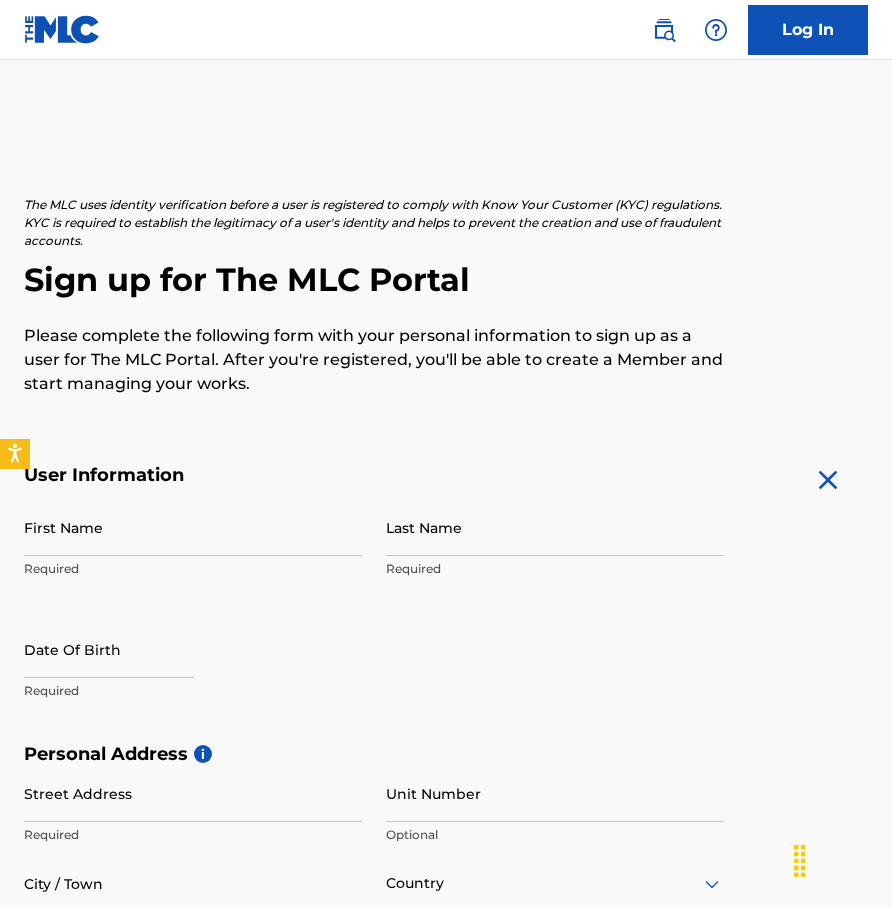 click on "First Name" at bounding box center [193, 527] 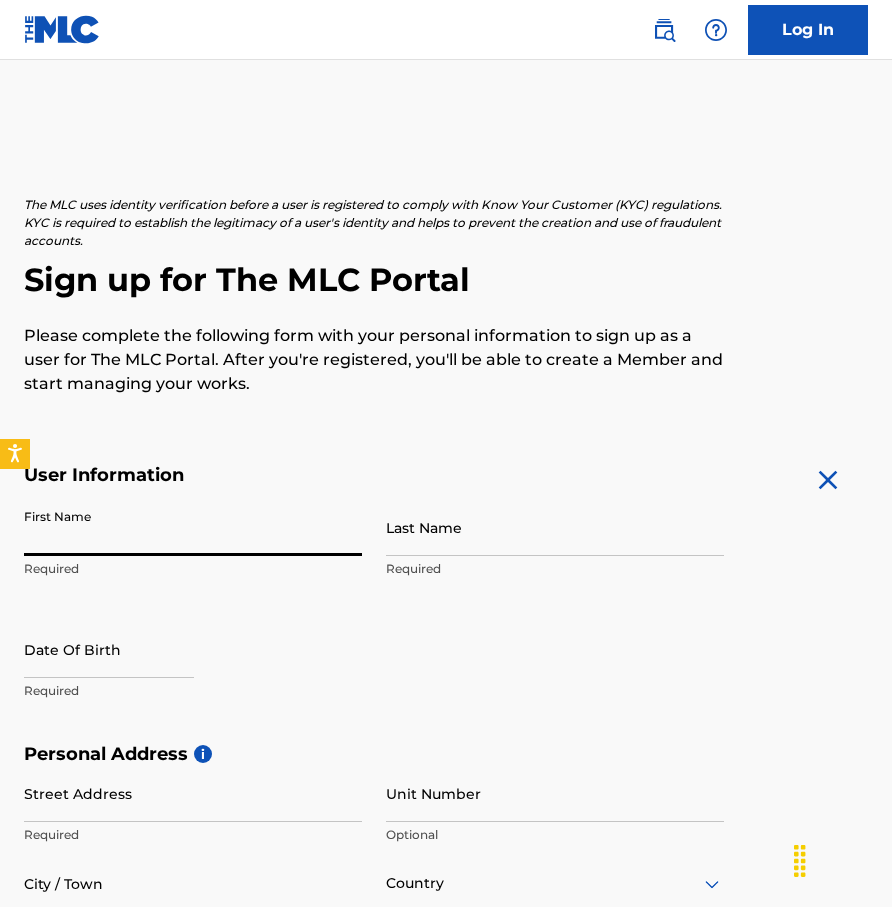 type on "[FIRST]" 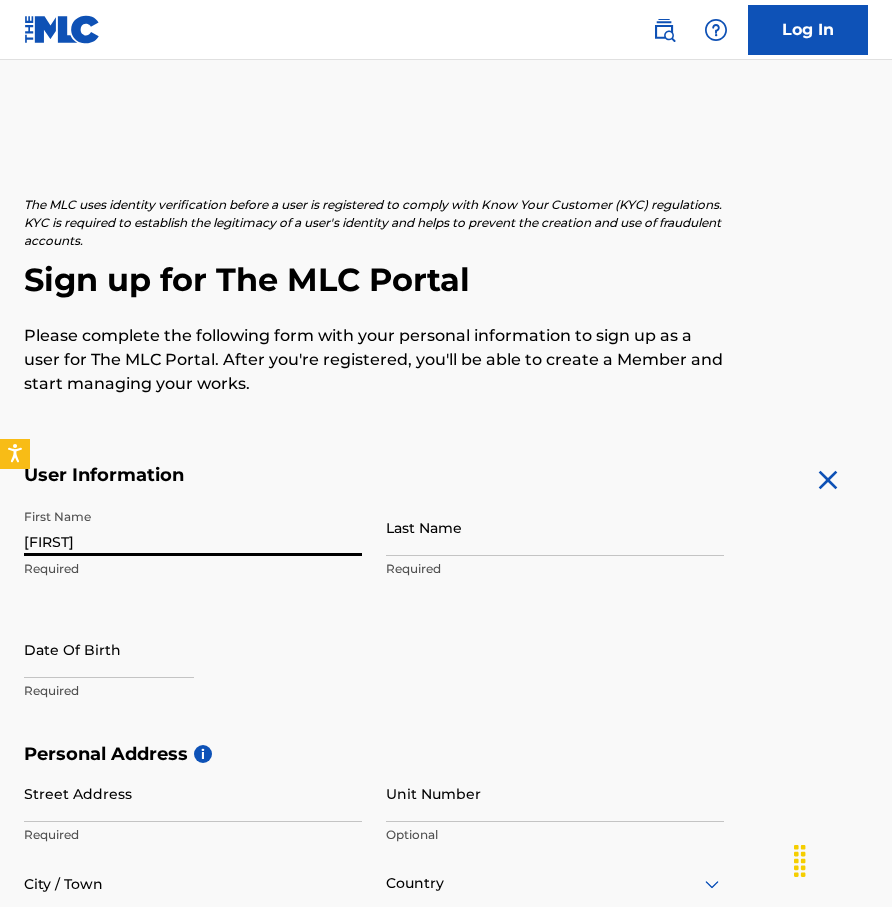 click on "Last Name" at bounding box center [555, 527] 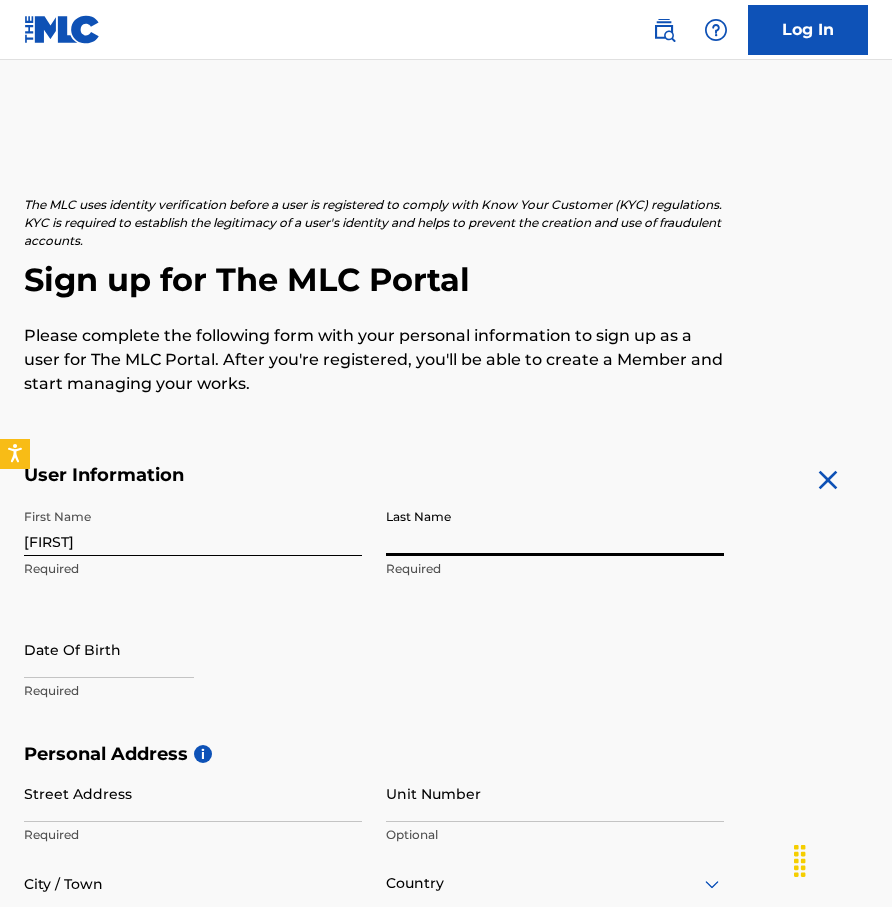 type on "[LAST]" 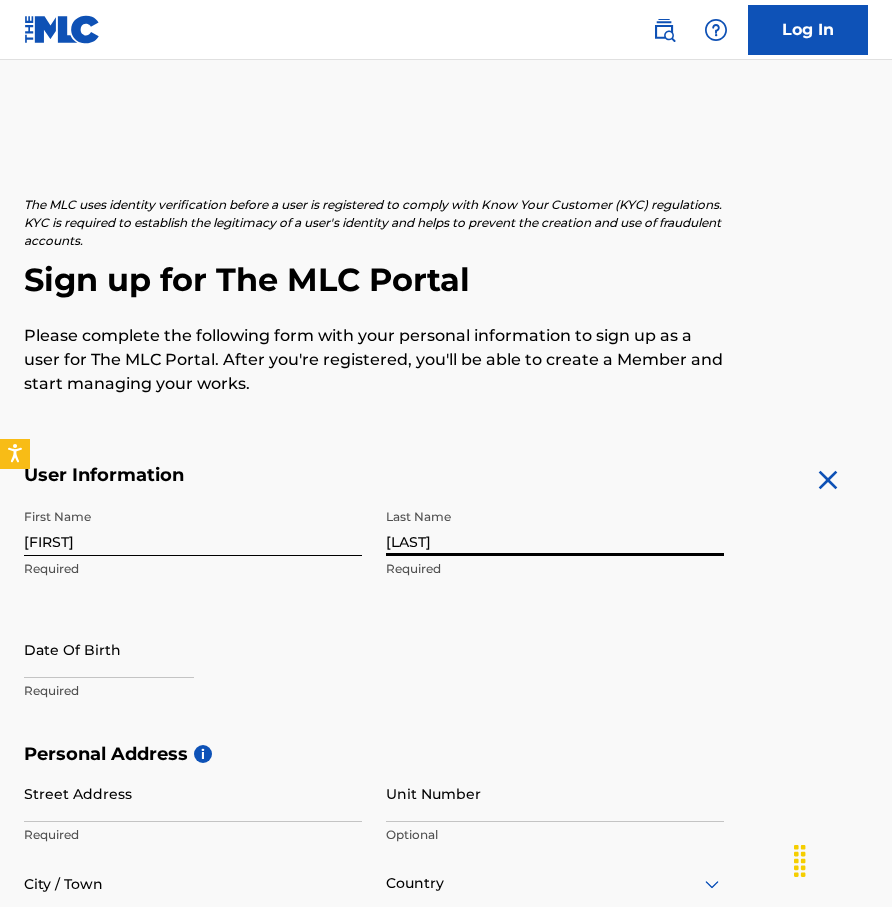 click at bounding box center (109, 649) 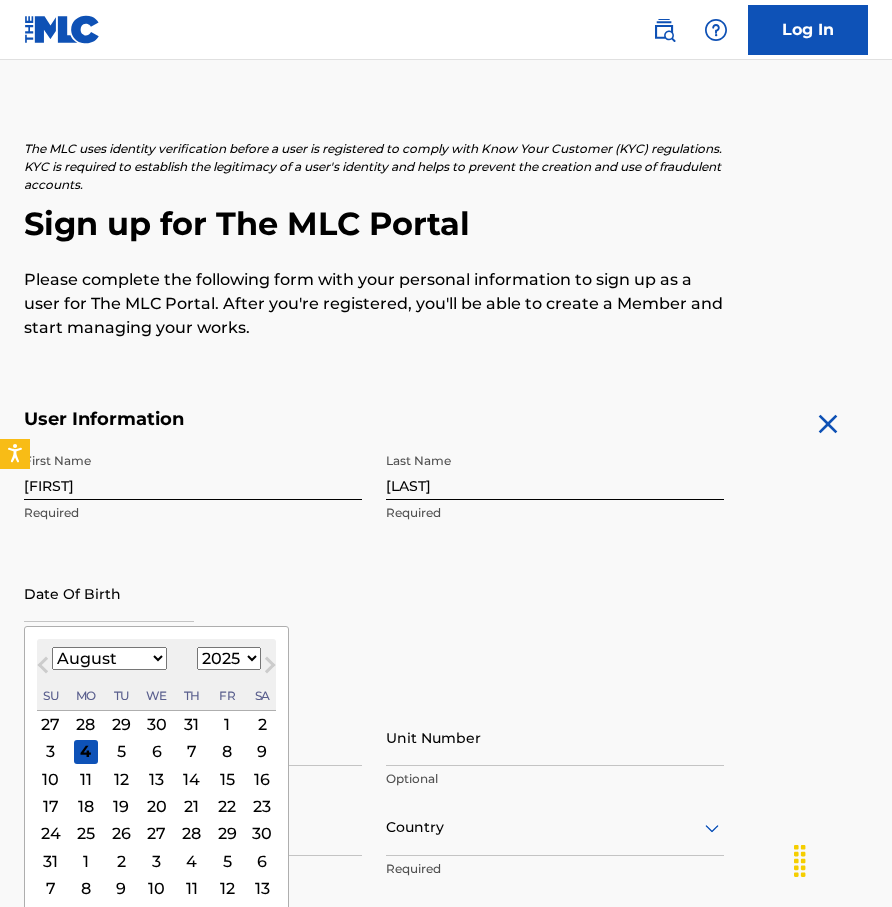 scroll, scrollTop: 100, scrollLeft: 0, axis: vertical 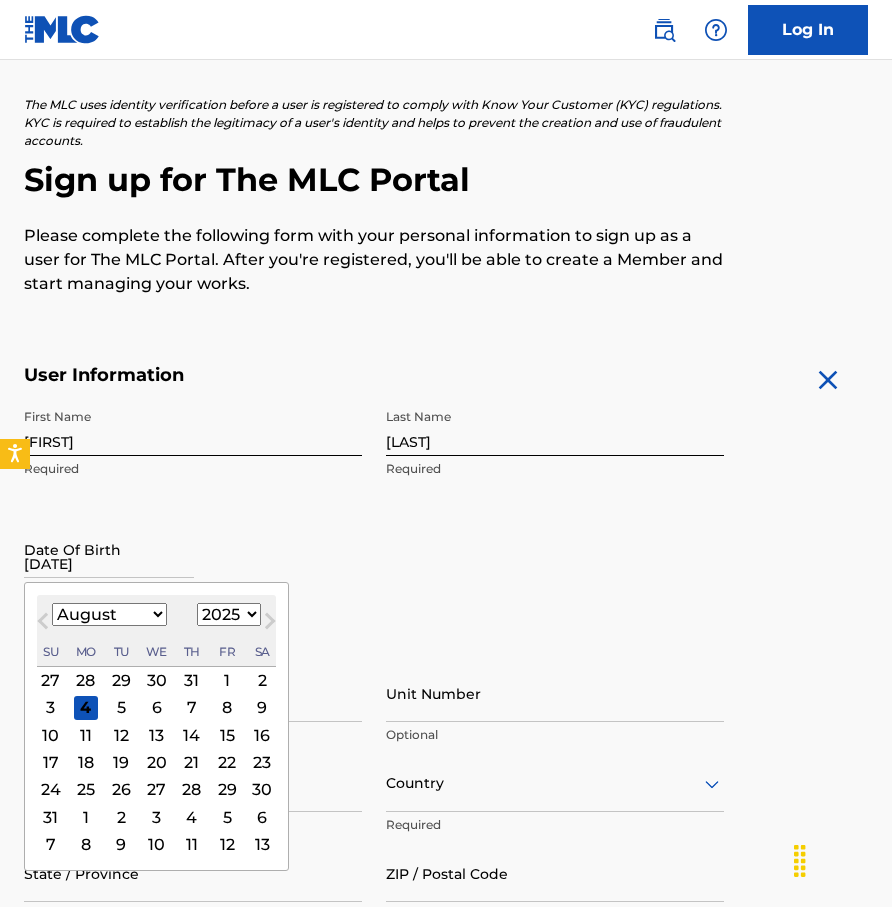 type on "[DATE]" 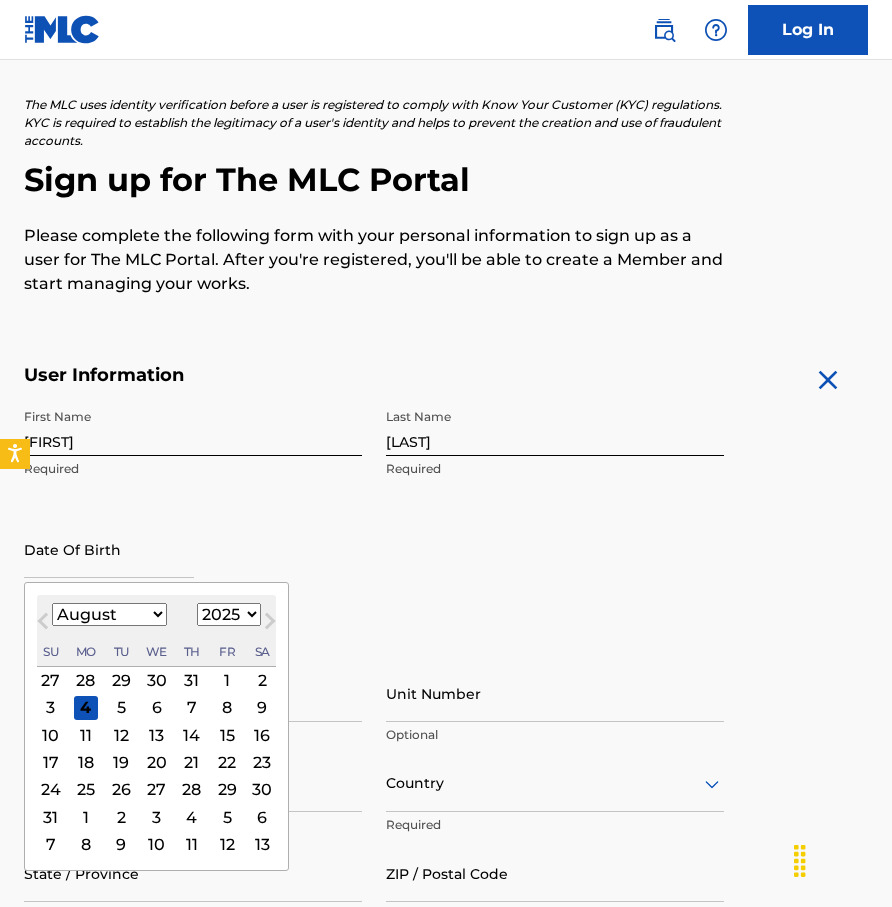 click on "Date Of Birth Previous Month Next Month August 2025 January February March April May June July August September October November December 1899 1900 1901 1902 1903 1904 1905 1906 1907 1908 1909 1910 1911 1912 1913 1914 1915 1916 1917 1918 1919 1920 1921 1922 1923 1924 1925 1926 1927 1928 1929 1930 1931 1932 1933 1934 1935 1936 1937 1938 1939 1940 1941 1942 1943 1944 1945 1946 1947 1948 1949 1950 1951 1952 1953 1954 1955 1956 1957 1958 1959 1960 1961 1962 1963 1964 1965 1966 1967 1968 1969 1970 1971 1972 1973 1974 1975 1976 1977 1978 1979 1980 1981 1982 1983 1984 1985 1986 1987 1988 1989 1990 1991 1992 1993 1994 1995 1996 1997 1998 1999 2000 2001 2002 2003 2004 2005 2006 2007 2008 2009 2010 2011 2012 2013 2014 2015 2016 2017 2018 2019 2020 2021 2022 2023 2024 2025 2026 2027 2028 2029 2030 2031 2032 2033 2034 2035 2036 2037 2038 2039 2040 2041 2042 2043 2044 2045 2046 2047 2048 2049 2050 2051 2052 2053 2054 2055 2056 2057 2058 2059 2060 2061 2062 2063 2064 2065 2066 2067 2068 2069 2070 2071 2072 2073 2074 2075 1" at bounding box center [193, 566] 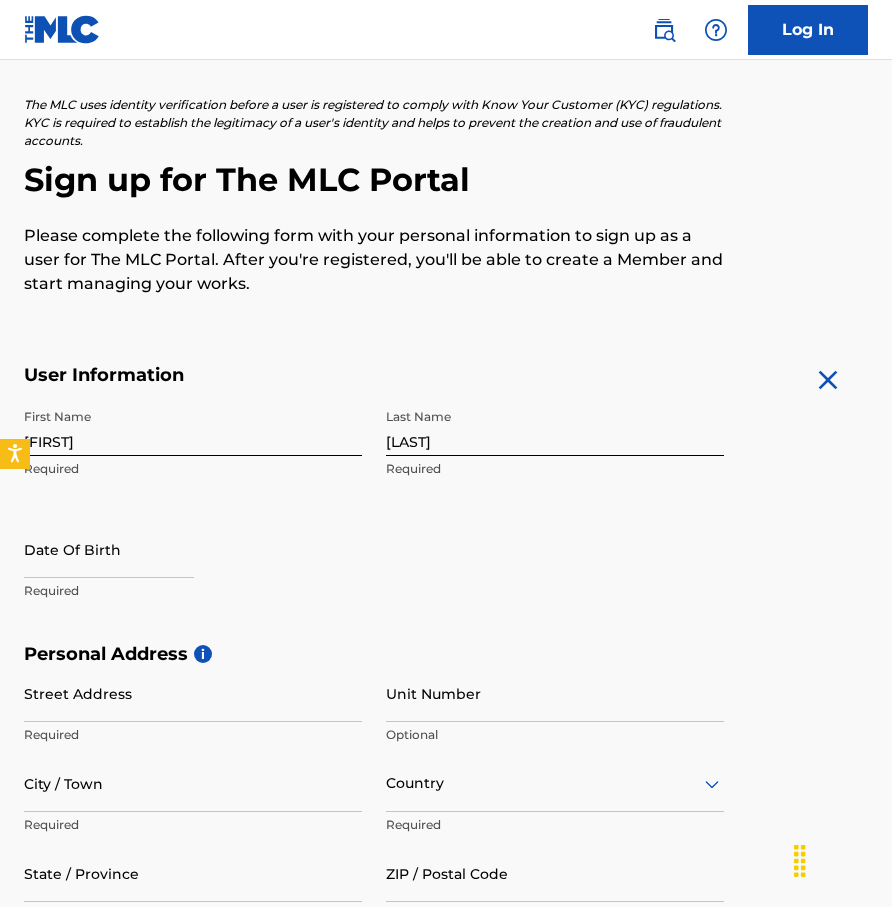 click at bounding box center [109, 549] 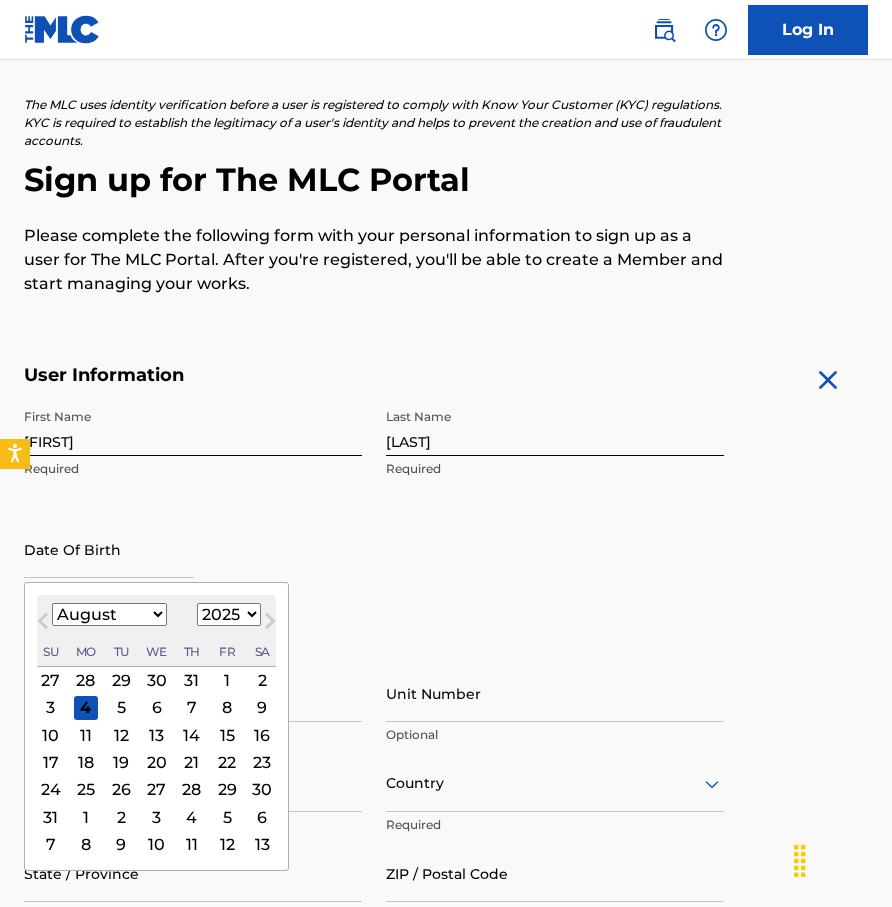 click on "1899 1900 1901 1902 1903 1904 1905 1906 1907 1908 1909 1910 1911 1912 1913 1914 1915 1916 1917 1918 1919 1920 1921 1922 1923 1924 1925 1926 1927 1928 1929 1930 1931 1932 1933 1934 1935 1936 1937 1938 1939 1940 1941 1942 1943 1944 1945 1946 1947 1948 1949 1950 1951 1952 1953 1954 1955 1956 1957 1958 1959 1960 1961 1962 1963 1964 1965 1966 1967 1968 1969 1970 1971 1972 1973 1974 1975 1976 1977 1978 1979 1980 1981 1982 1983 1984 1985 1986 1987 1988 1989 1990 1991 1992 1993 1994 1995 1996 1997 1998 1999 2000 2001 2002 2003 2004 2005 2006 2007 2008 2009 2010 2011 2012 2013 2014 2015 2016 2017 2018 2019 2020 2021 2022 2023 2024 2025 2026 2027 2028 2029 2030 2031 2032 2033 2034 2035 2036 2037 2038 2039 2040 2041 2042 2043 2044 2045 2046 2047 2048 2049 2050 2051 2052 2053 2054 2055 2056 2057 2058 2059 2060 2061 2062 2063 2064 2065 2066 2067 2068 2069 2070 2071 2072 2073 2074 2075 2076 2077 2078 2079 2080 2081 2082 2083 2084 2085 2086 2087 2088 2089 2090 2091 2092 2093 2094 2095 2096 2097 2098 2099 2100" at bounding box center (229, 614) 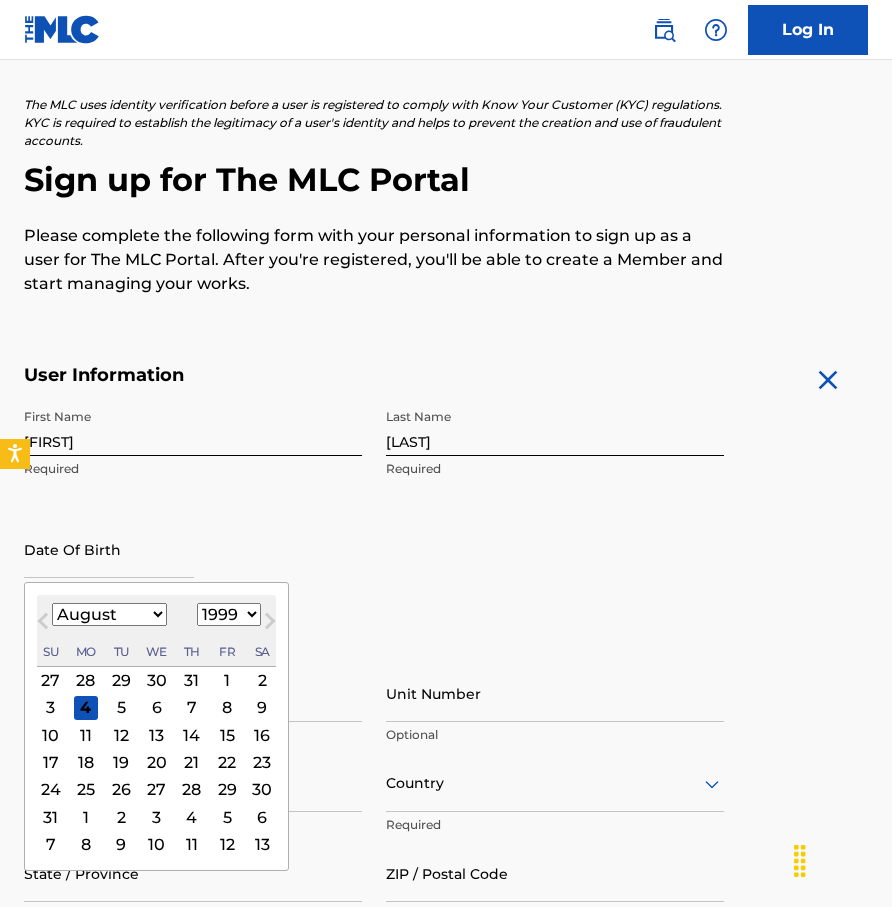 click on "1899 1900 1901 1902 1903 1904 1905 1906 1907 1908 1909 1910 1911 1912 1913 1914 1915 1916 1917 1918 1919 1920 1921 1922 1923 1924 1925 1926 1927 1928 1929 1930 1931 1932 1933 1934 1935 1936 1937 1938 1939 1940 1941 1942 1943 1944 1945 1946 1947 1948 1949 1950 1951 1952 1953 1954 1955 1956 1957 1958 1959 1960 1961 1962 1963 1964 1965 1966 1967 1968 1969 1970 1971 1972 1973 1974 1975 1976 1977 1978 1979 1980 1981 1982 1983 1984 1985 1986 1987 1988 1989 1990 1991 1992 1993 1994 1995 1996 1997 1998 1999 2000 2001 2002 2003 2004 2005 2006 2007 2008 2009 2010 2011 2012 2013 2014 2015 2016 2017 2018 2019 2020 2021 2022 2023 2024 2025 2026 2027 2028 2029 2030 2031 2032 2033 2034 2035 2036 2037 2038 2039 2040 2041 2042 2043 2044 2045 2046 2047 2048 2049 2050 2051 2052 2053 2054 2055 2056 2057 2058 2059 2060 2061 2062 2063 2064 2065 2066 2067 2068 2069 2070 2071 2072 2073 2074 2075 2076 2077 2078 2079 2080 2081 2082 2083 2084 2085 2086 2087 2088 2089 2090 2091 2092 2093 2094 2095 2096 2097 2098 2099 2100" at bounding box center [229, 614] 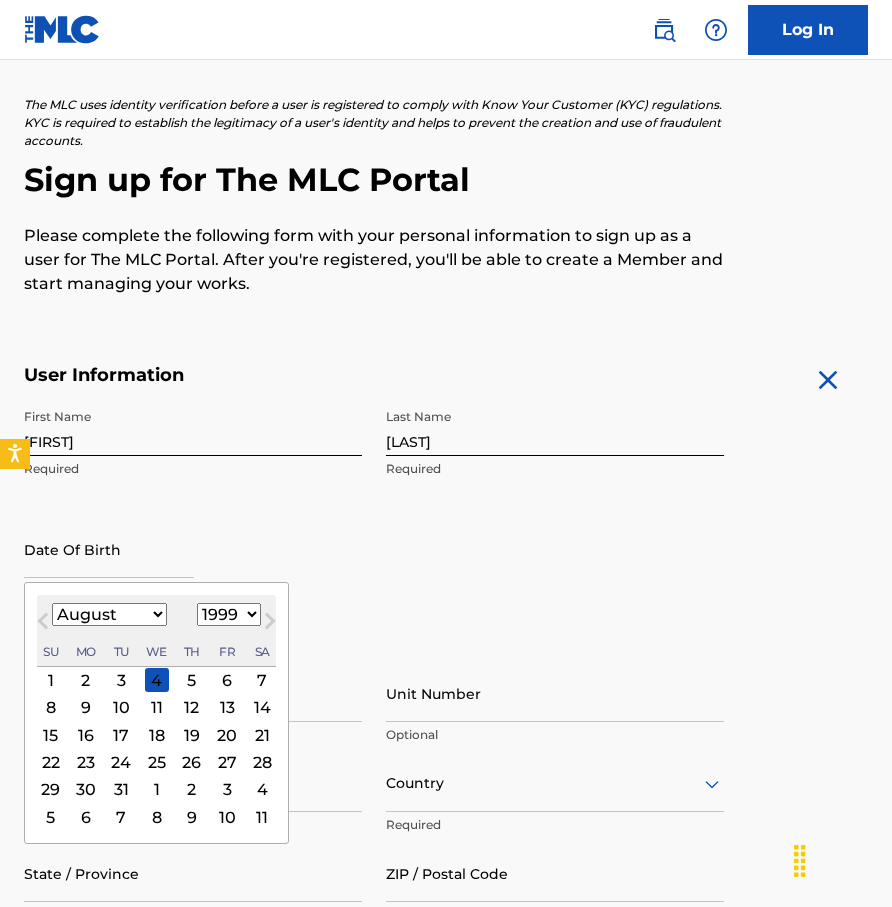 click on "January February March April May June July August September October November December" at bounding box center [109, 614] 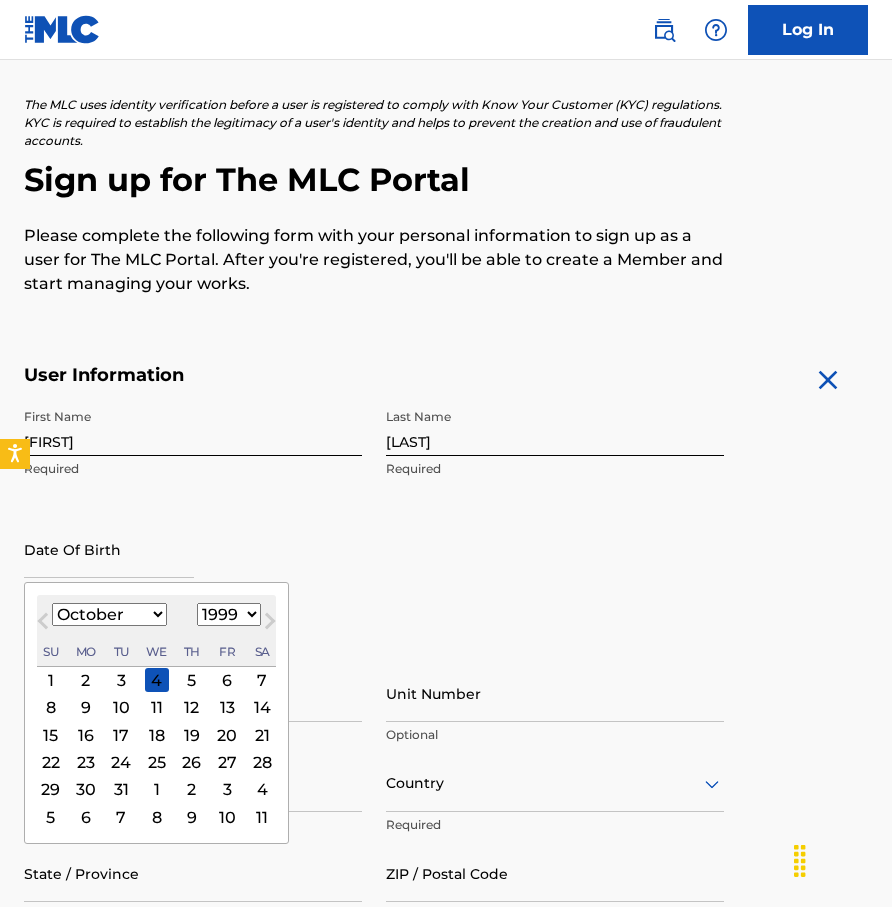 click on "January February March April May June July August September October November December" at bounding box center [109, 614] 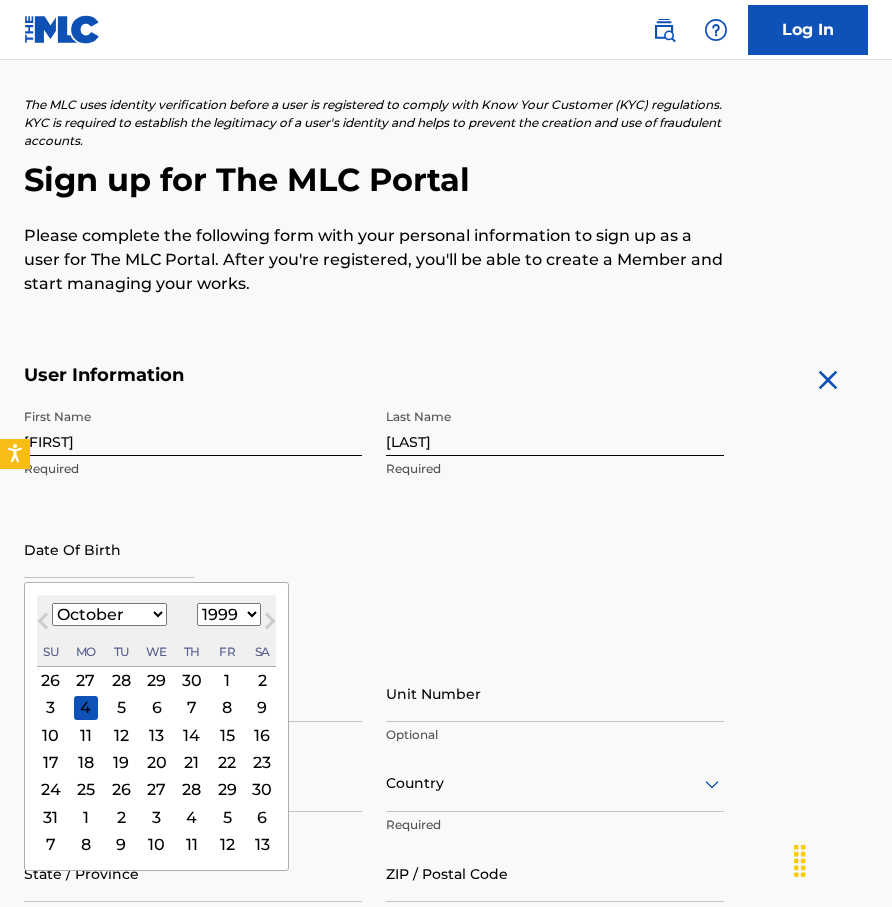 click on "4" at bounding box center (86, 708) 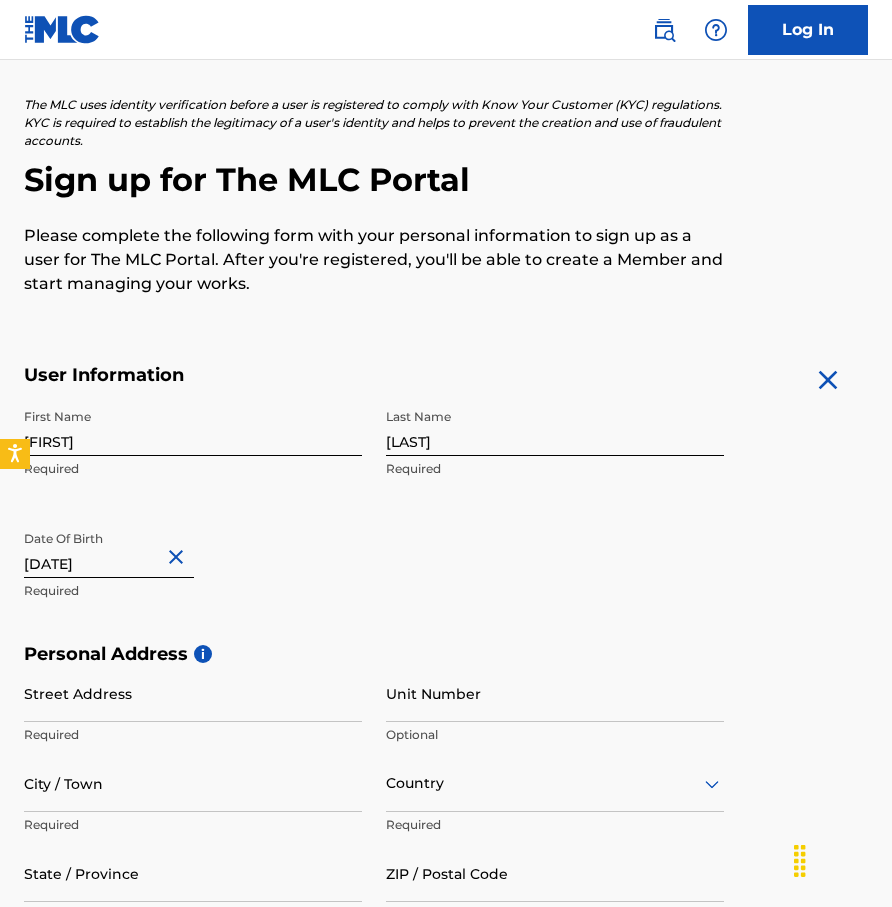 click on "Street Address" at bounding box center (193, 693) 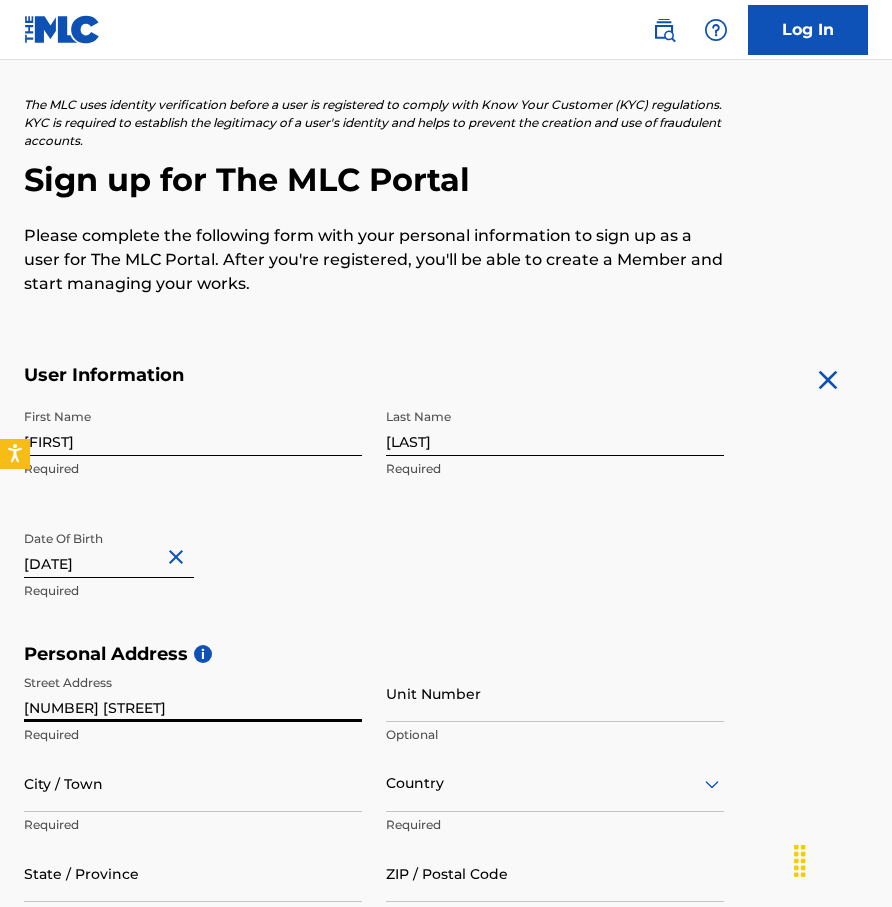 type on "[NUMBER] [STREET]" 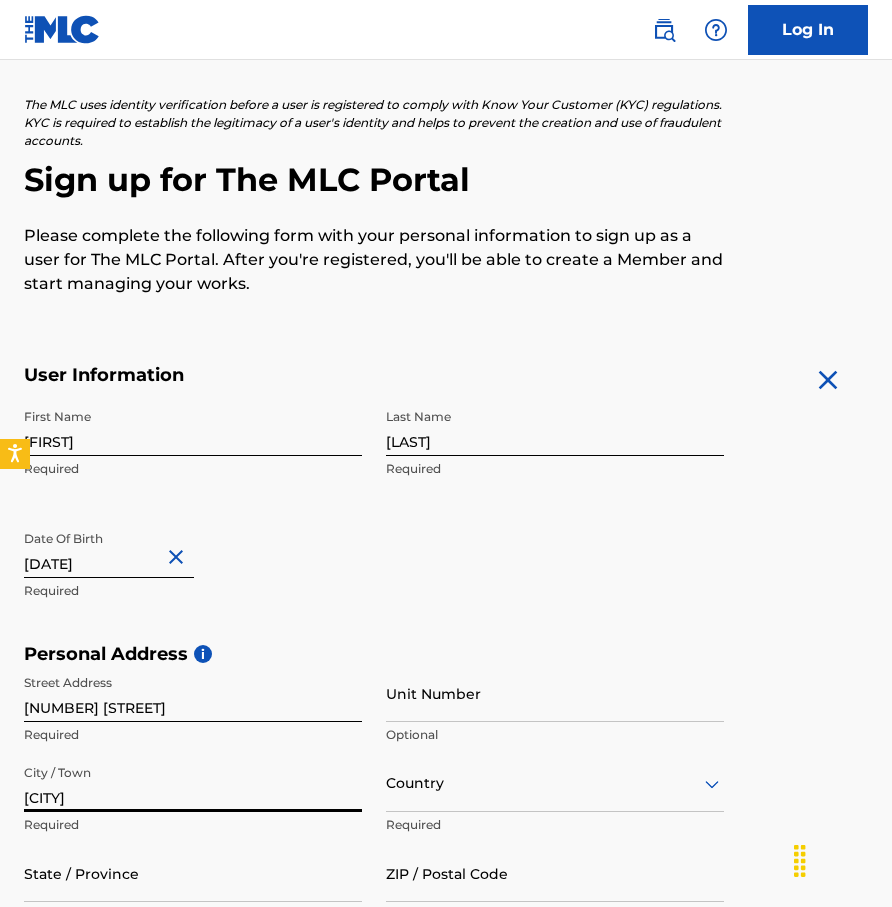 type on "[CITY]" 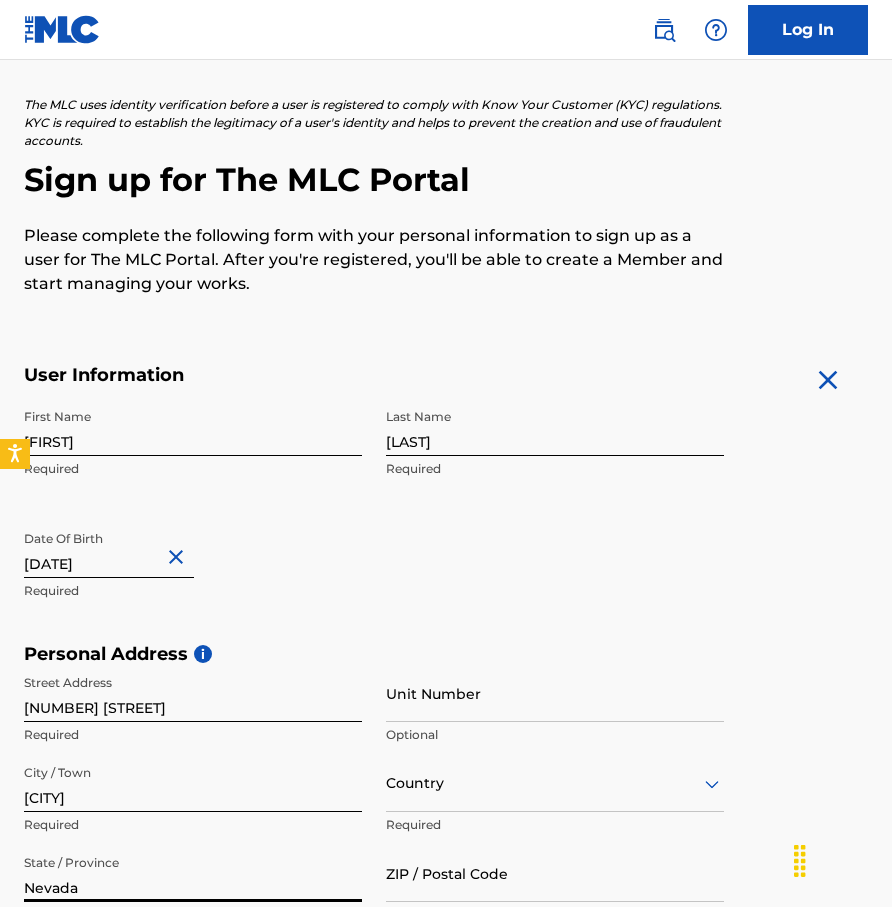 type on "Nevada" 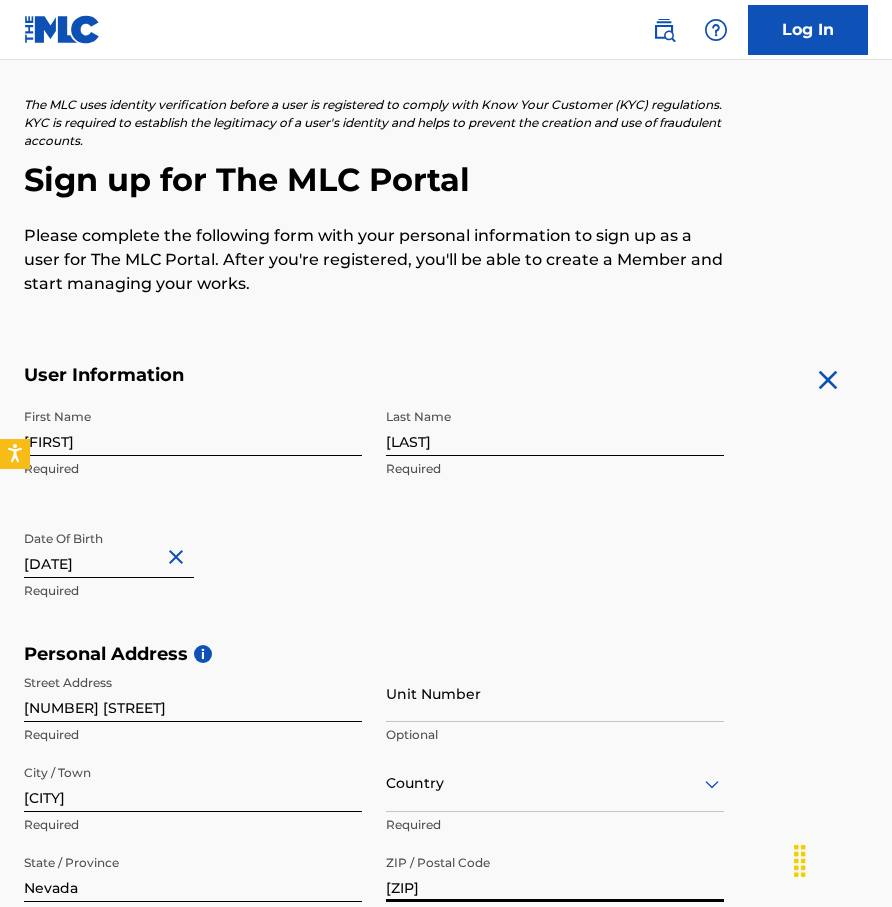 type on "[ZIP]" 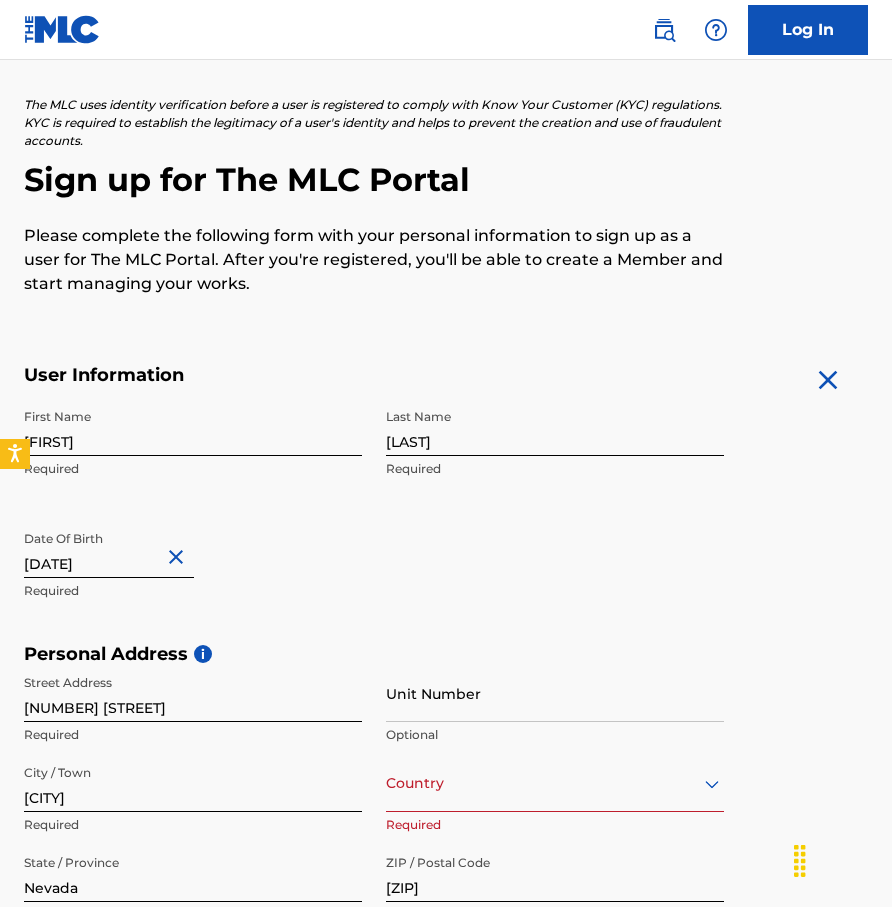 click on "option , selected. Select is focused ,type to refine list, press Down to open the menu,  Country" at bounding box center [555, 783] 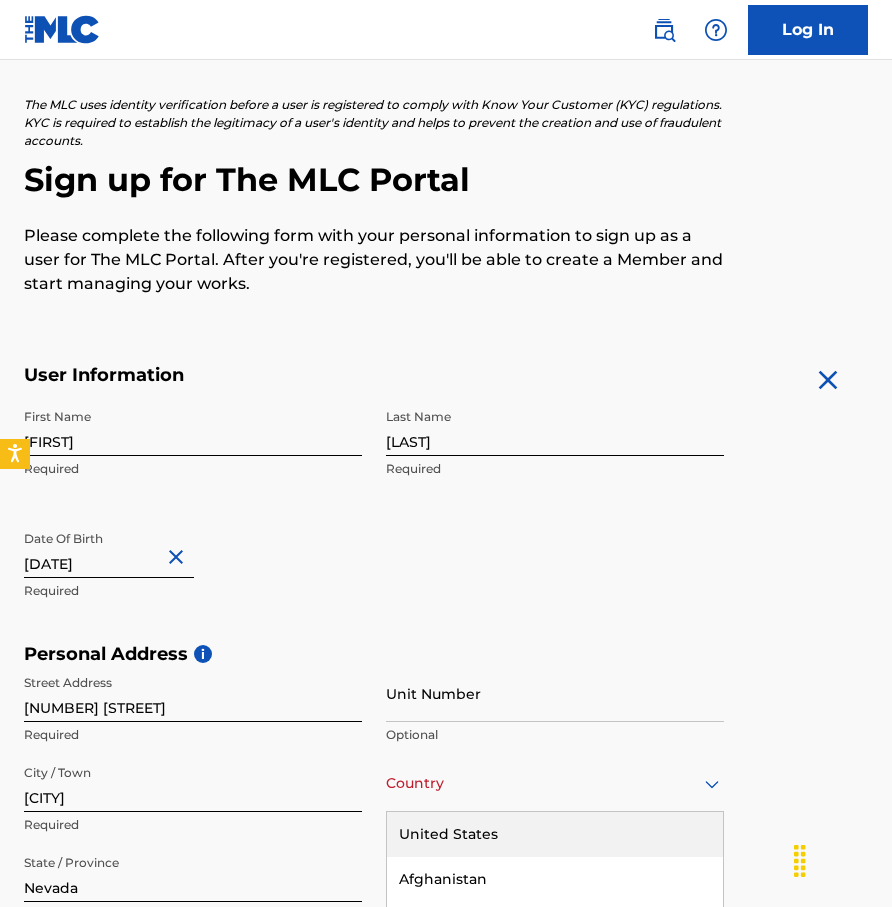 scroll, scrollTop: 306, scrollLeft: 0, axis: vertical 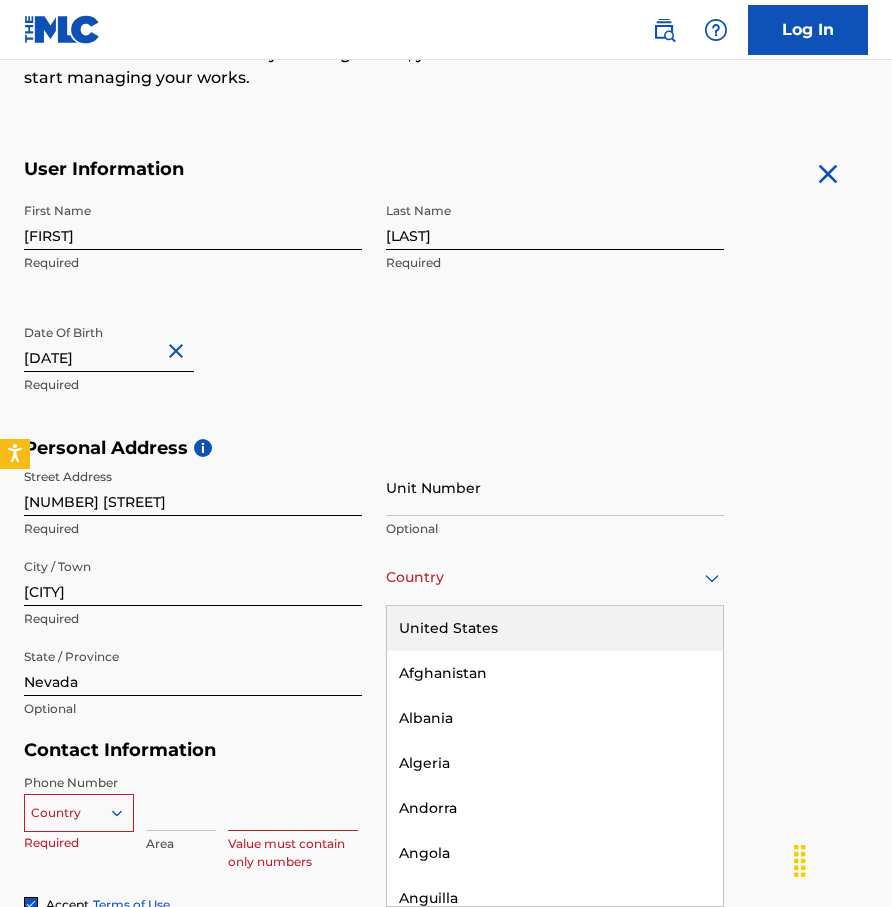 click on "United States" at bounding box center [555, 628] 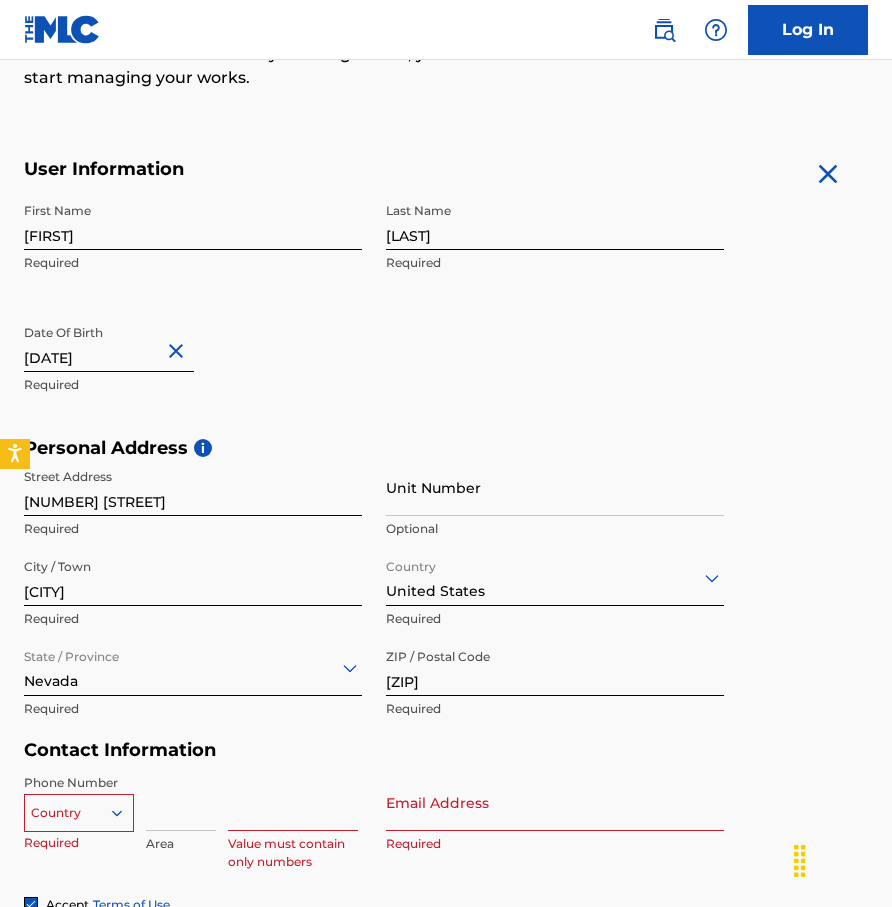 click on "Country" at bounding box center [79, 809] 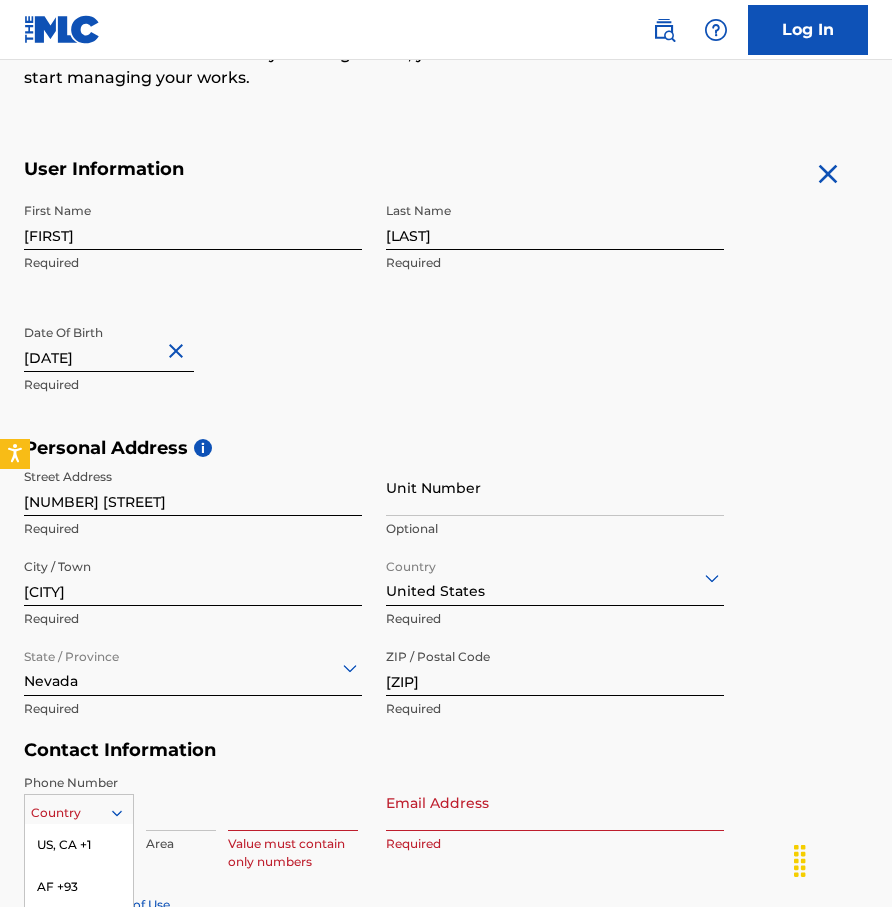 scroll, scrollTop: 523, scrollLeft: 0, axis: vertical 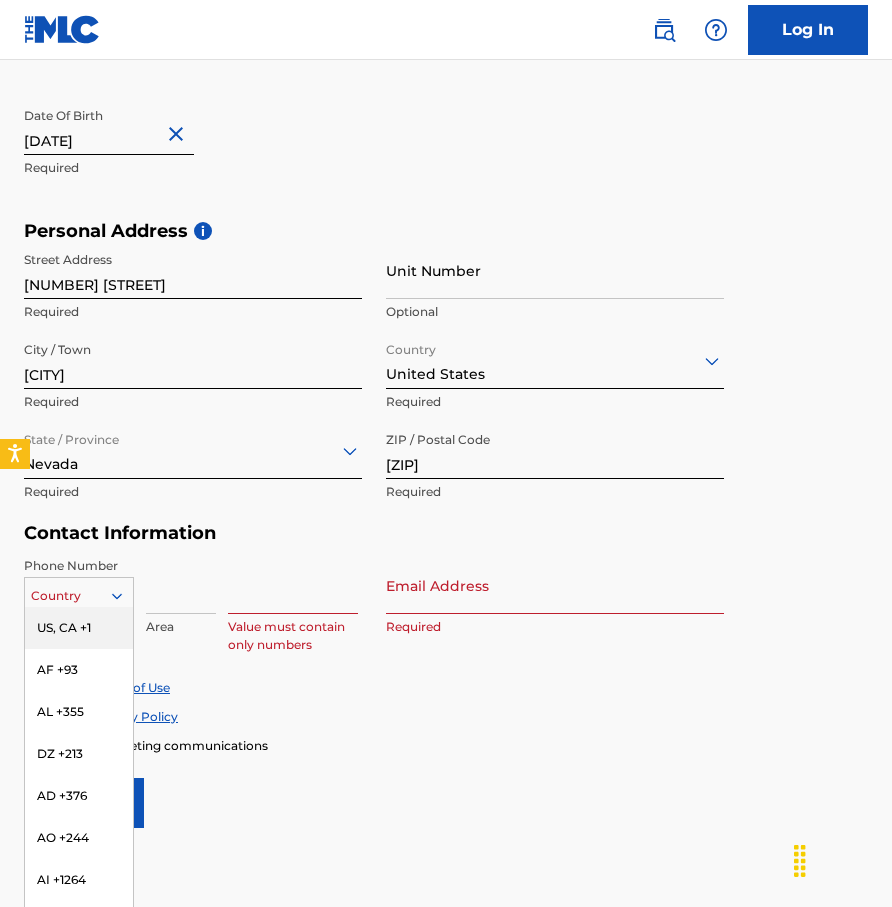 click on "US, CA +1" at bounding box center (79, 628) 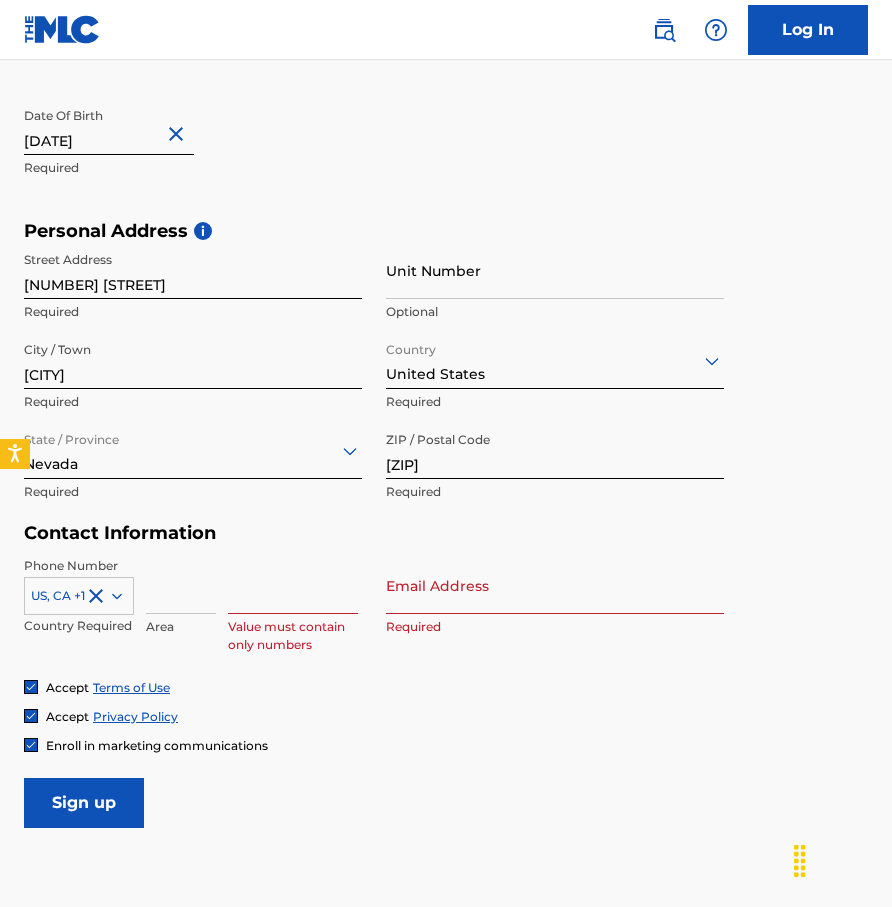 click at bounding box center [181, 585] 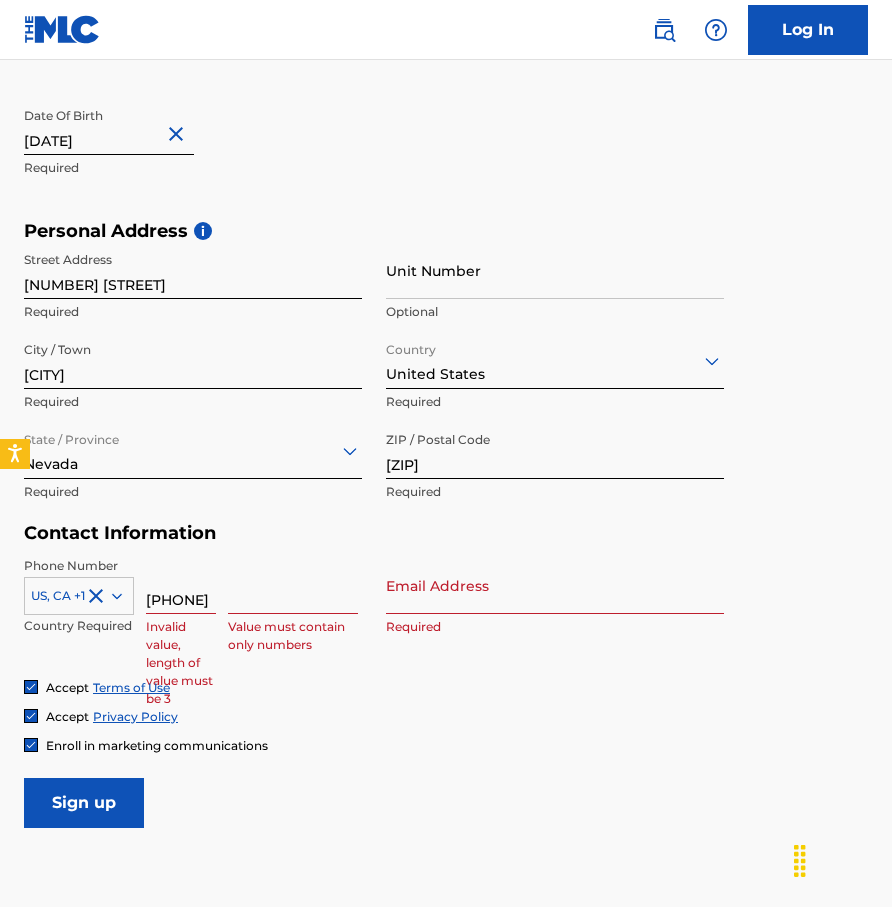 scroll, scrollTop: 0, scrollLeft: 13, axis: horizontal 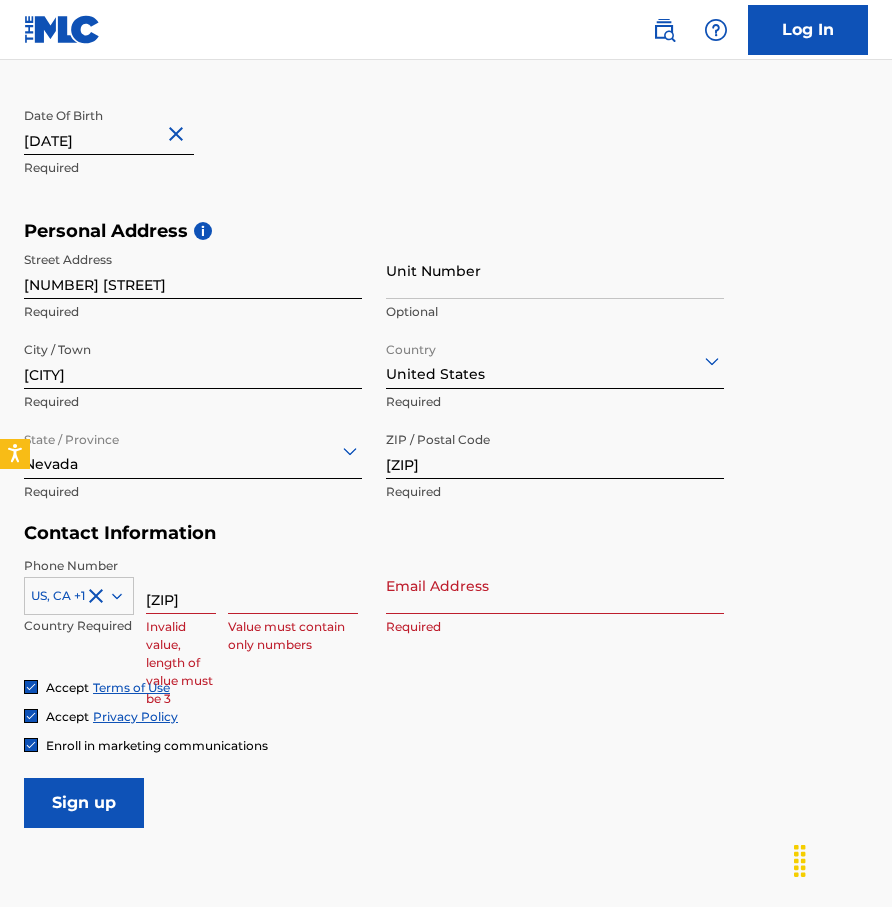 click on "[ZIP]" at bounding box center (181, 585) 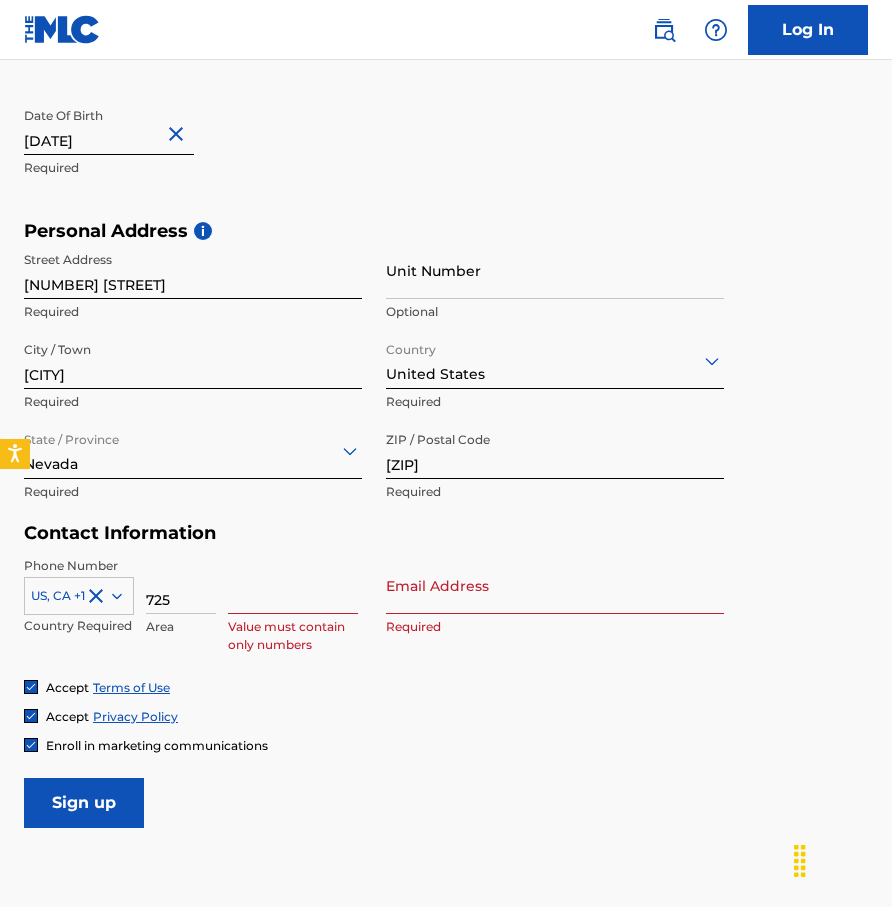 type on "725" 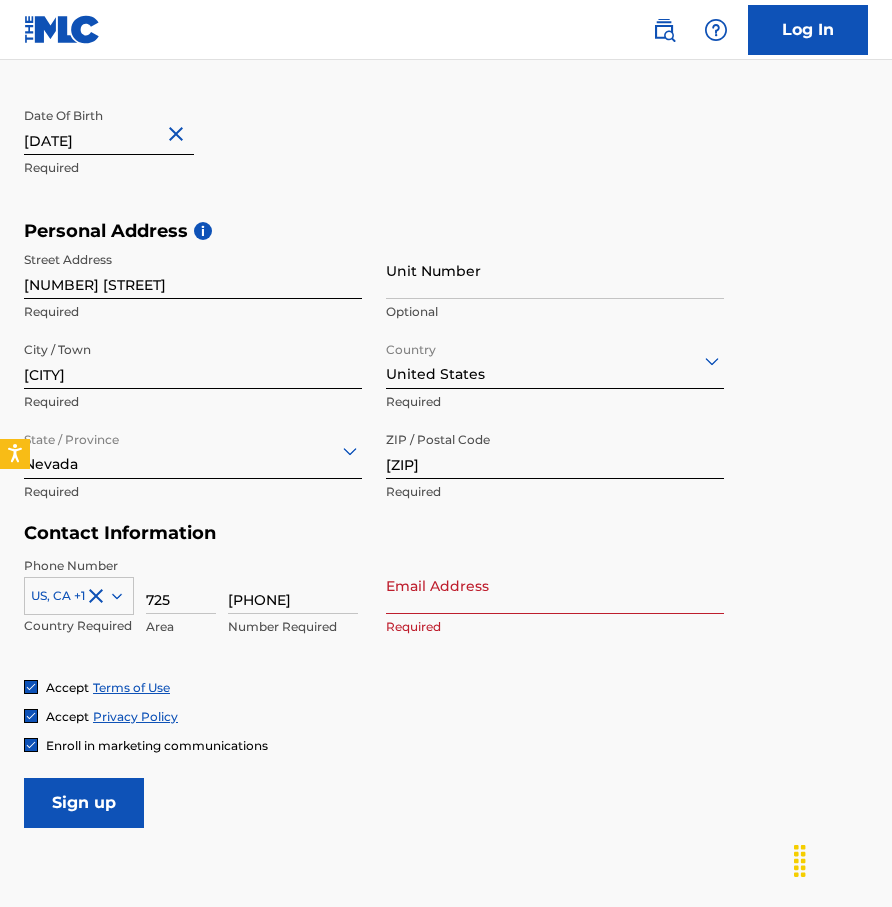 type on "[PHONE]" 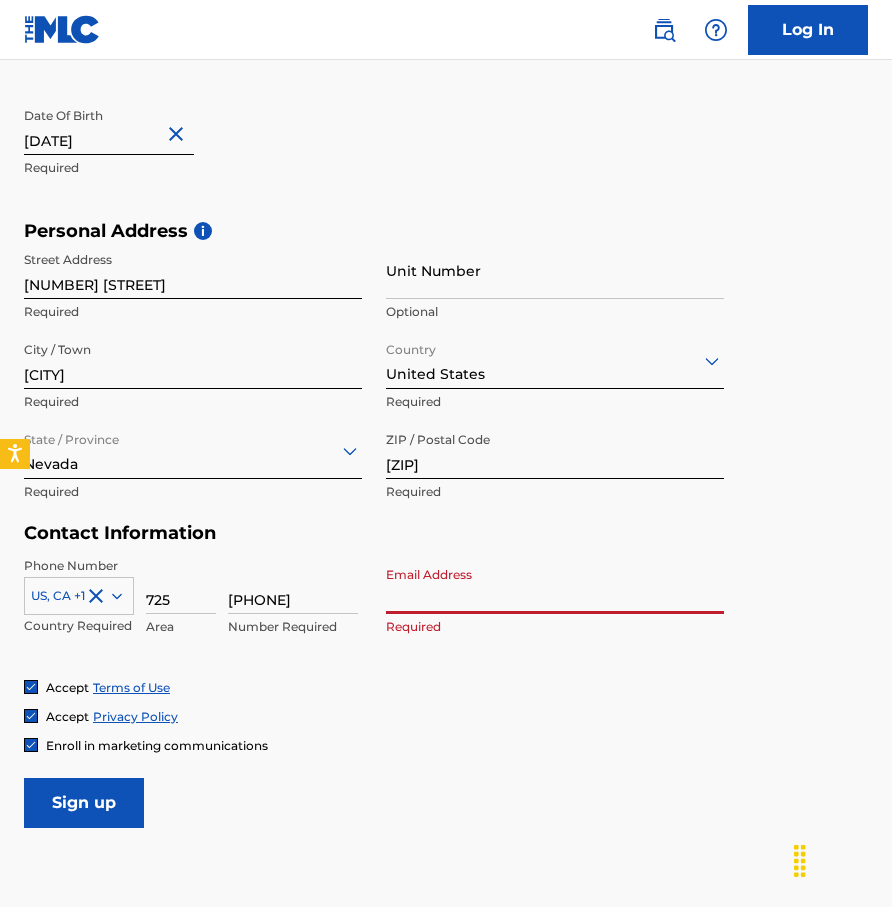 type on "[EMAIL]" 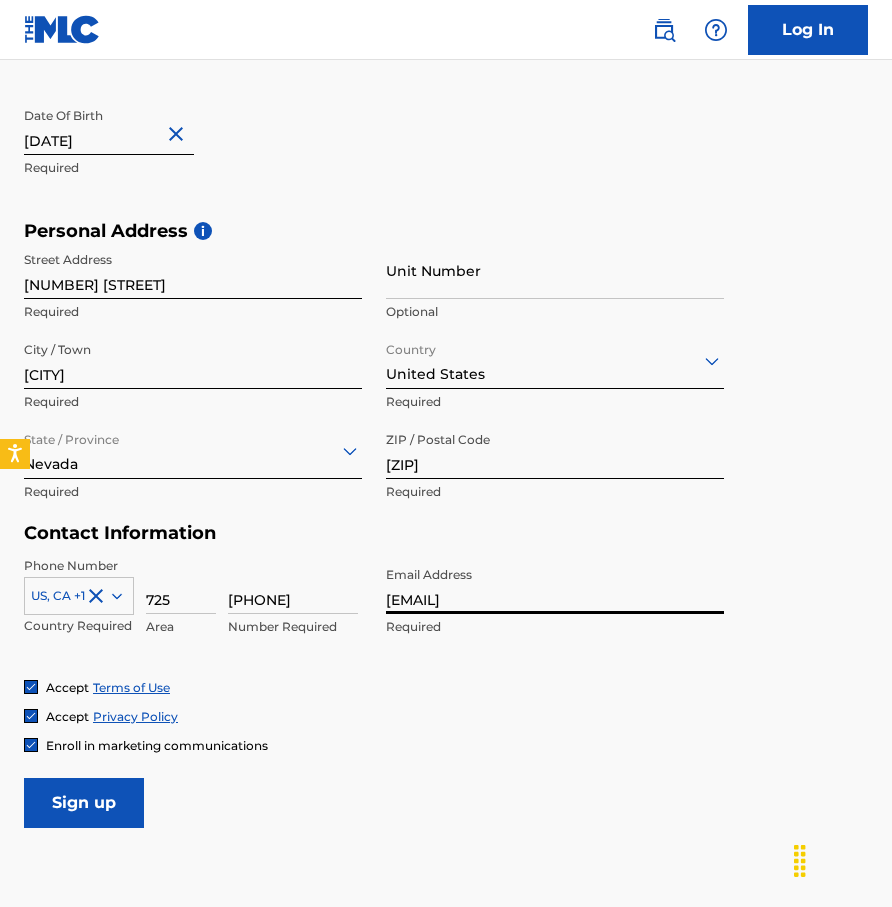 click on "Sign up" at bounding box center [84, 803] 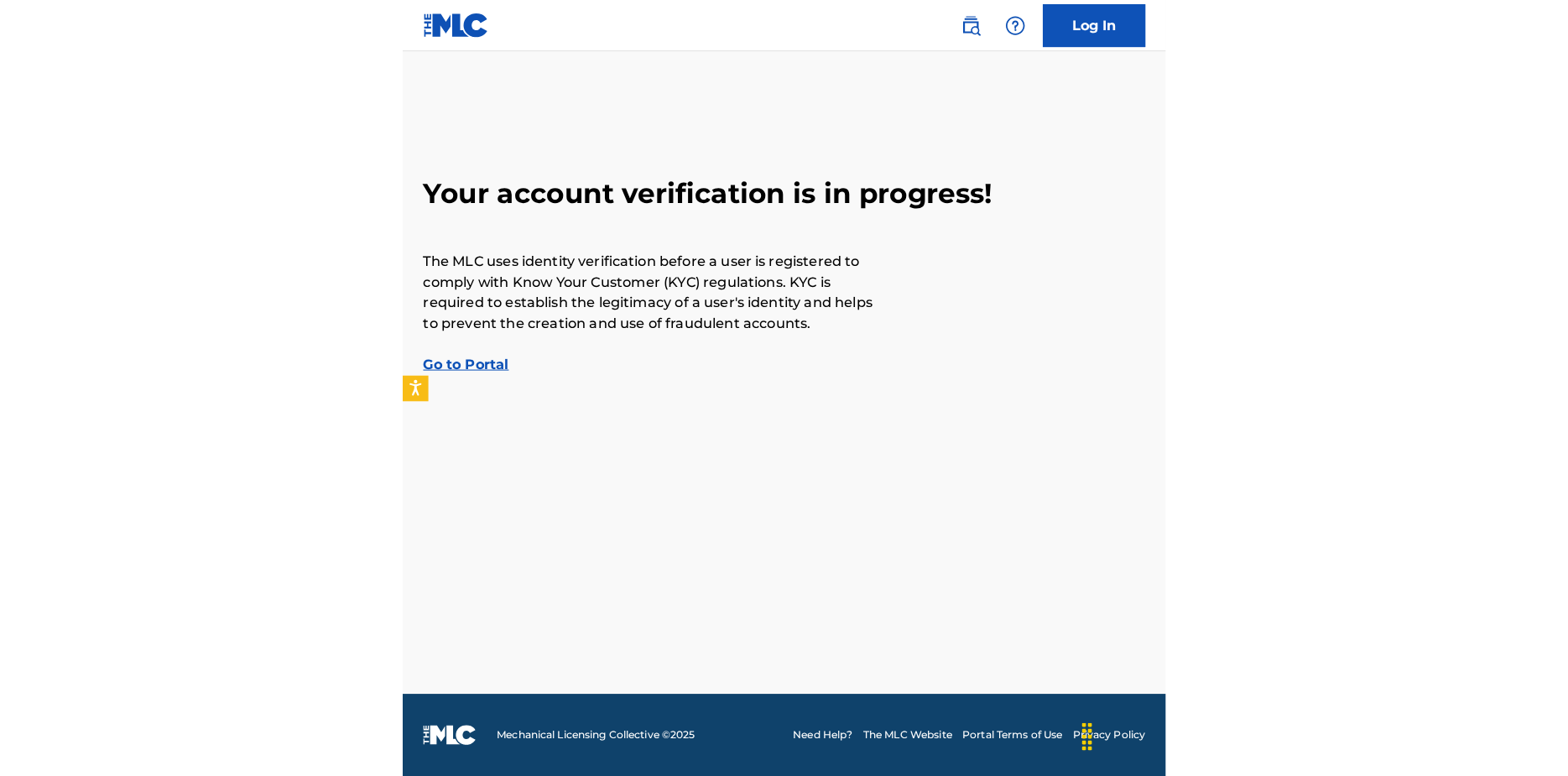 scroll, scrollTop: 0, scrollLeft: 0, axis: both 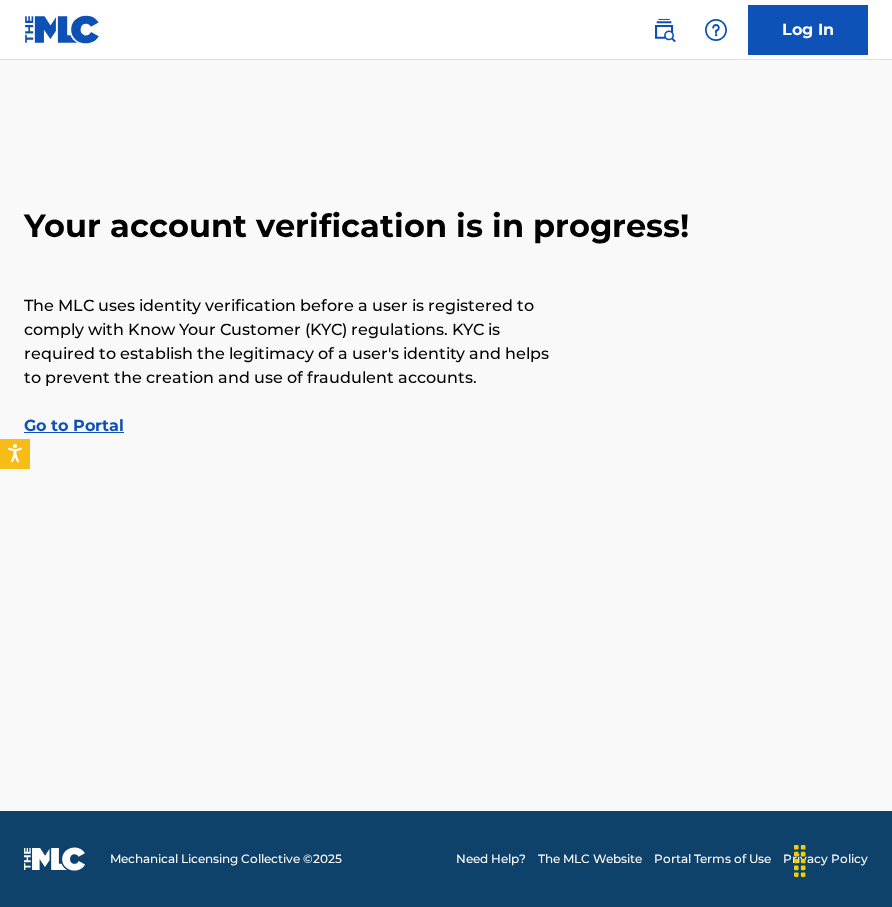 click on "Go to Portal" at bounding box center [74, 425] 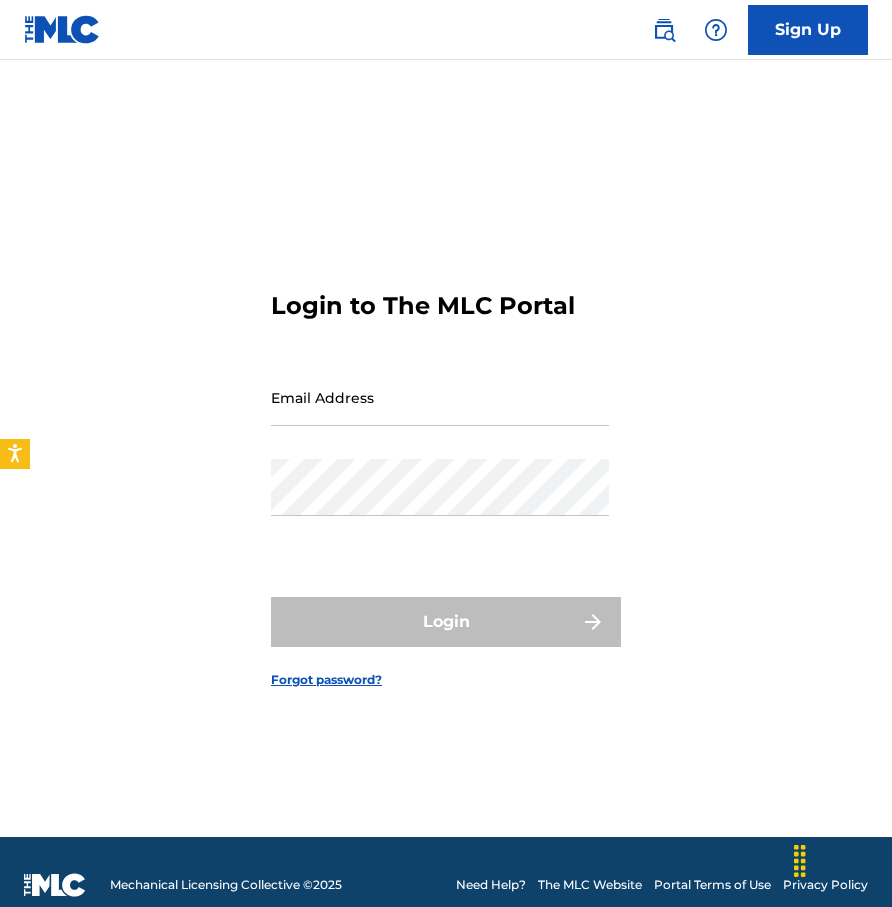 click on "Email Address" at bounding box center (440, 397) 